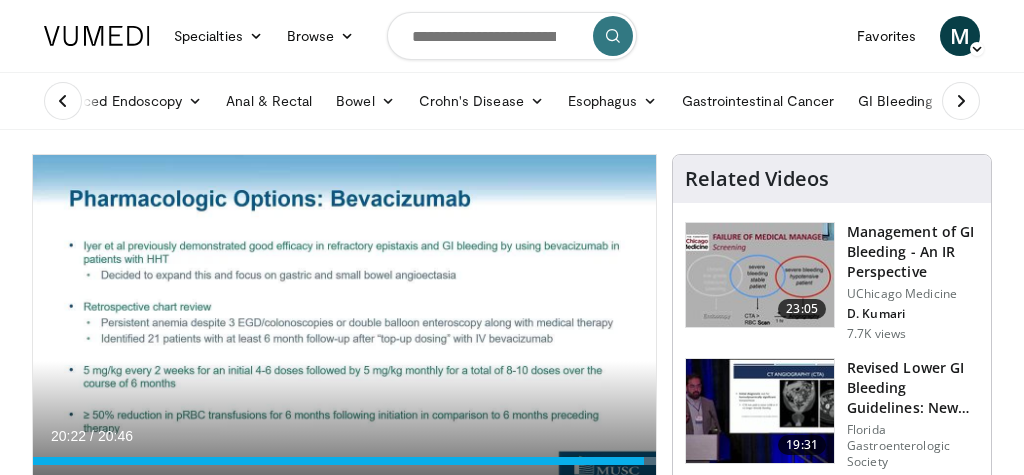 scroll, scrollTop: 77, scrollLeft: 0, axis: vertical 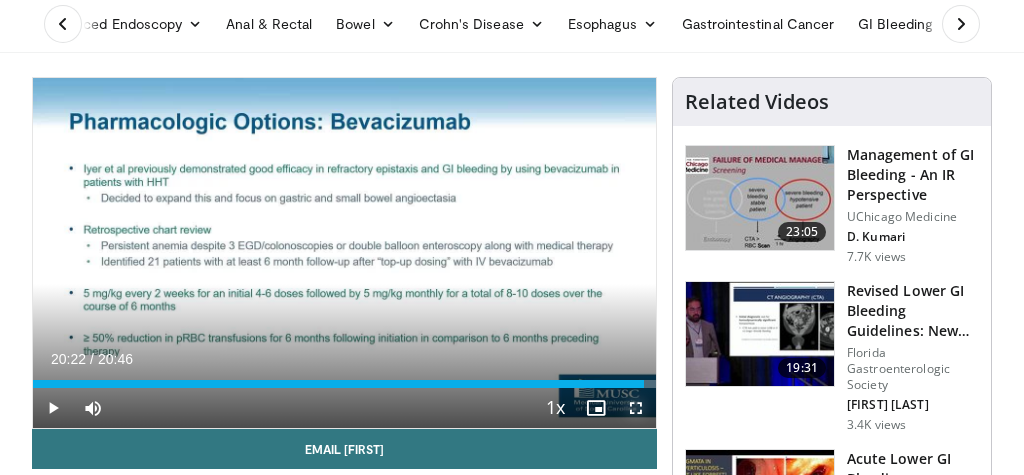 click at bounding box center [636, 408] 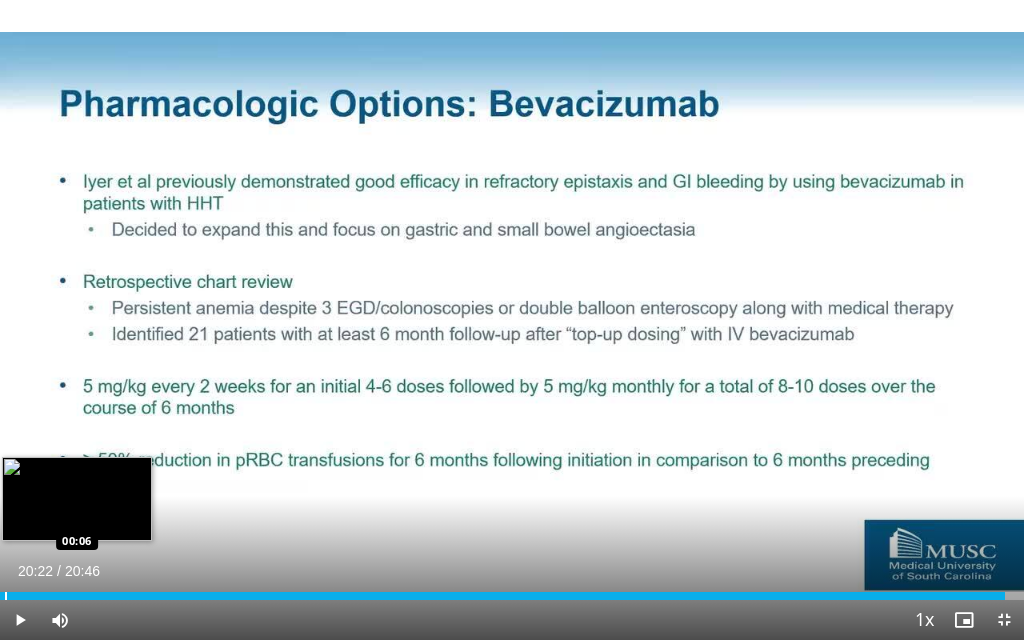 click at bounding box center (6, 596) 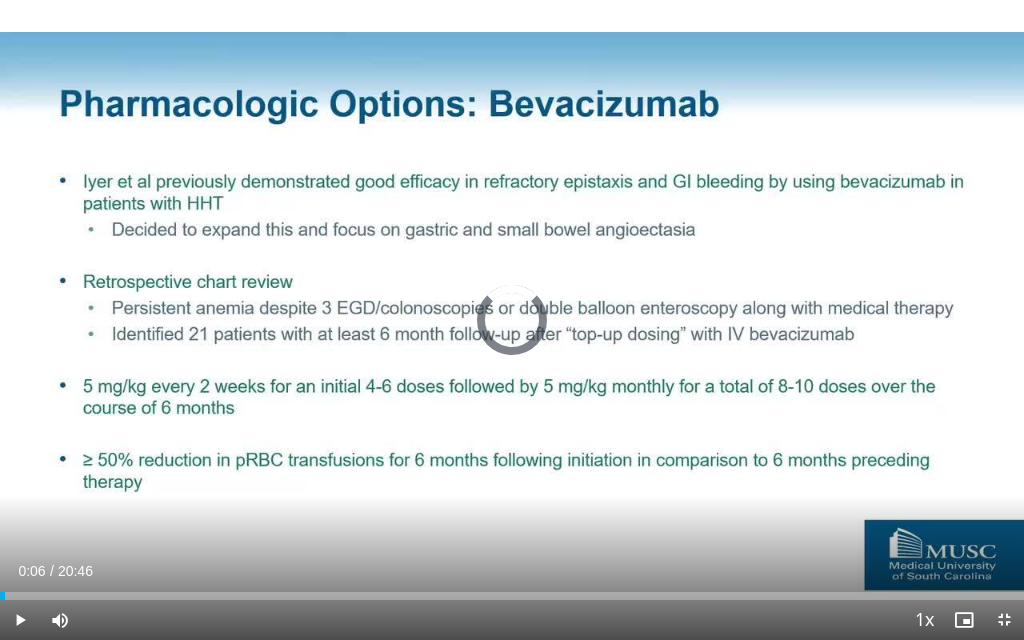 click on "00:06" at bounding box center [2, 596] 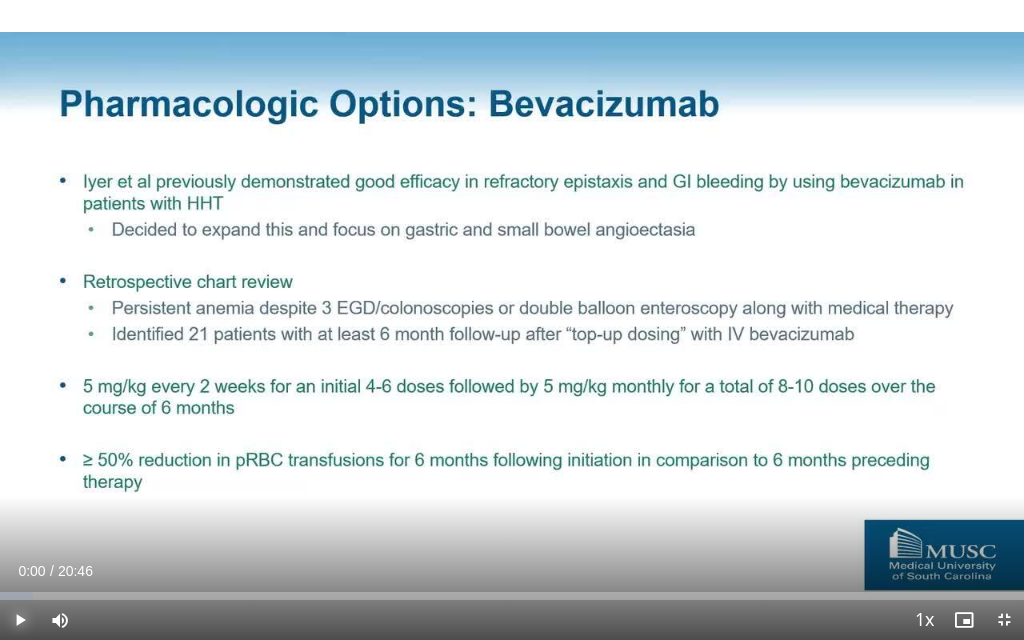 click at bounding box center (20, 620) 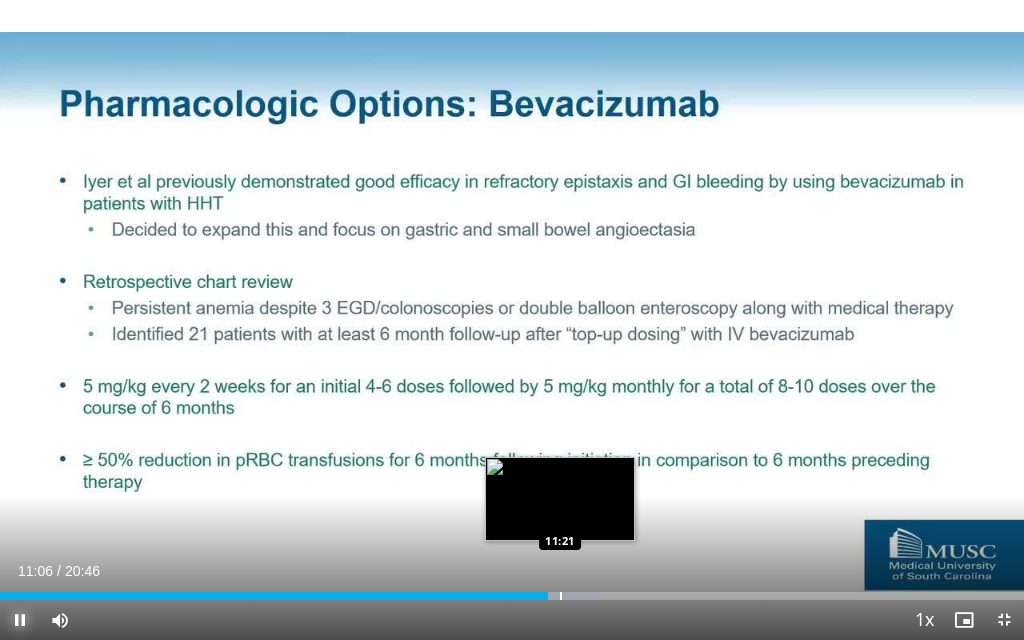 click at bounding box center [561, 596] 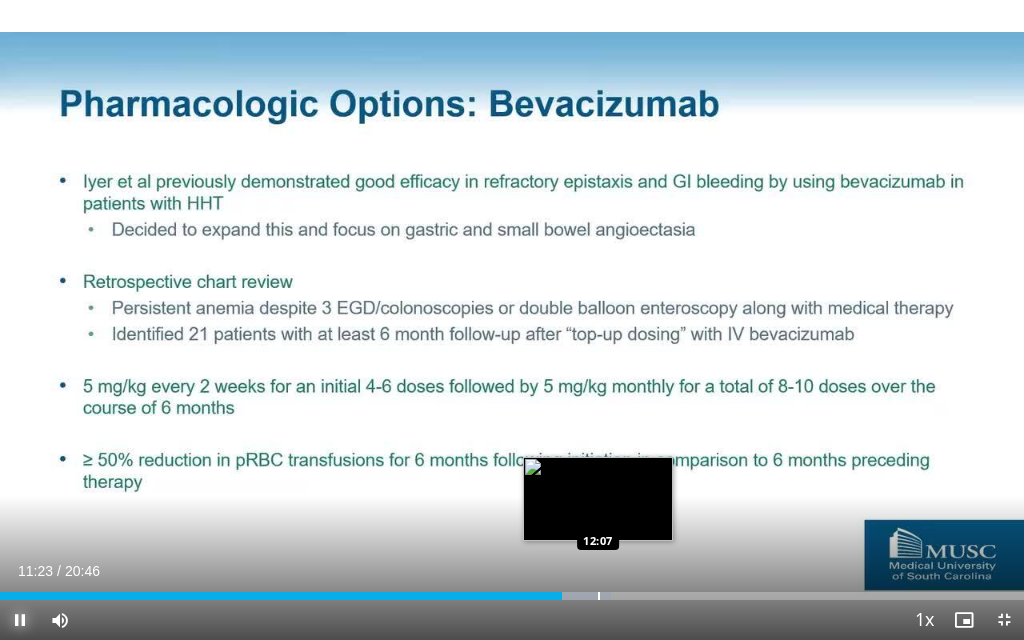 click at bounding box center (599, 596) 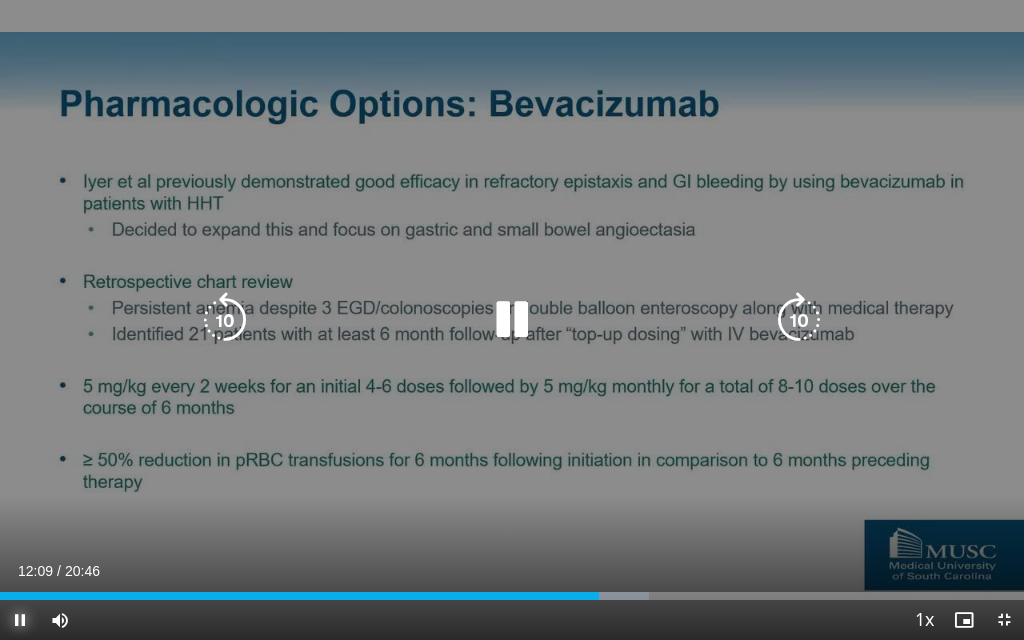 click on "Loaded :  63.40% 12:09 12:47" at bounding box center [512, 596] 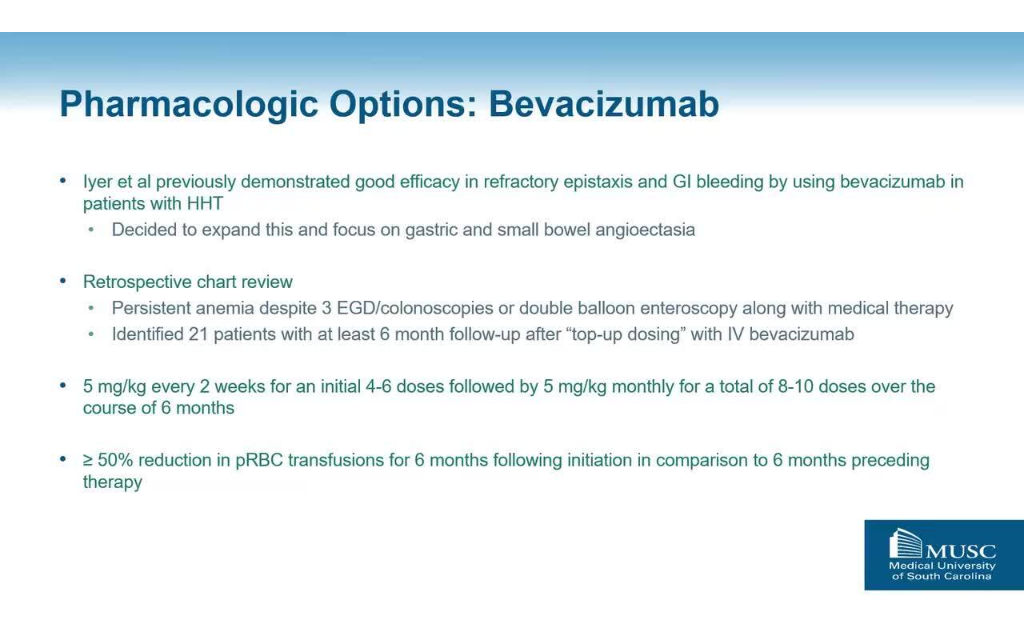 click on "10 seconds
Tap to unmute" at bounding box center [512, 320] 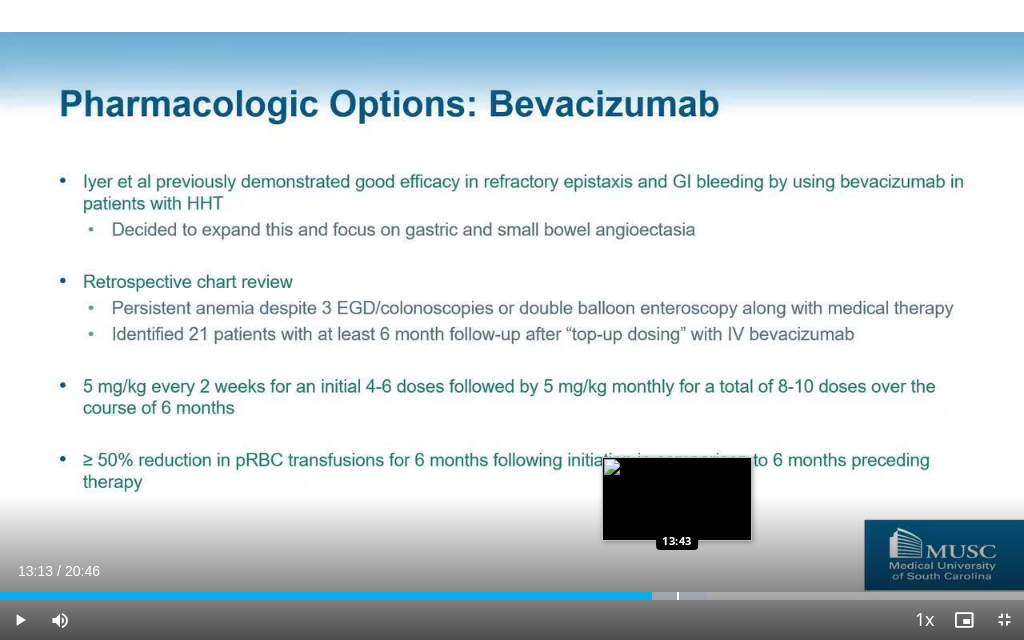 click at bounding box center [678, 596] 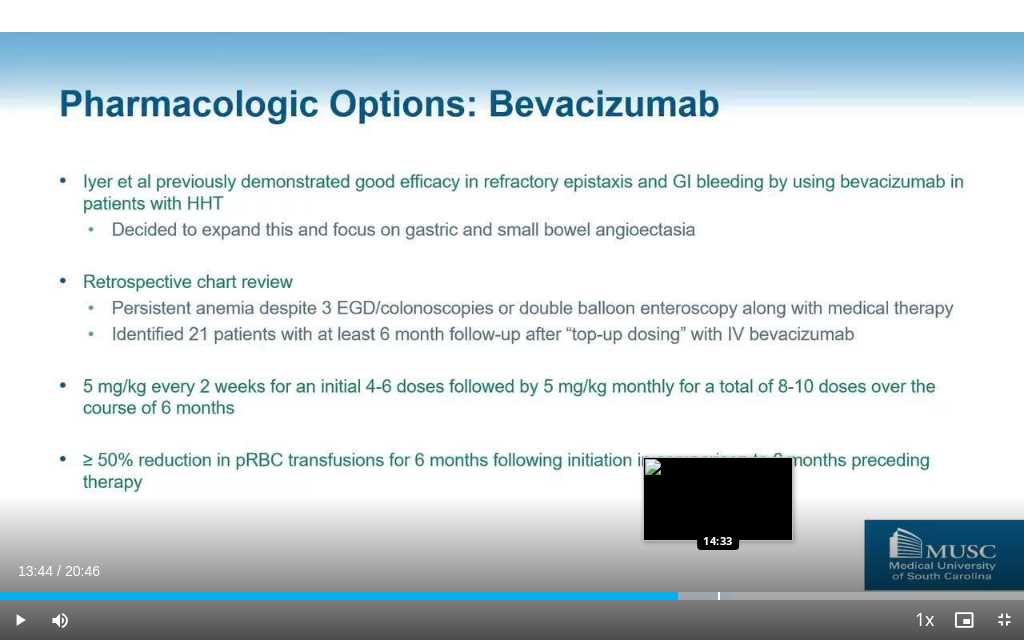 click at bounding box center (719, 596) 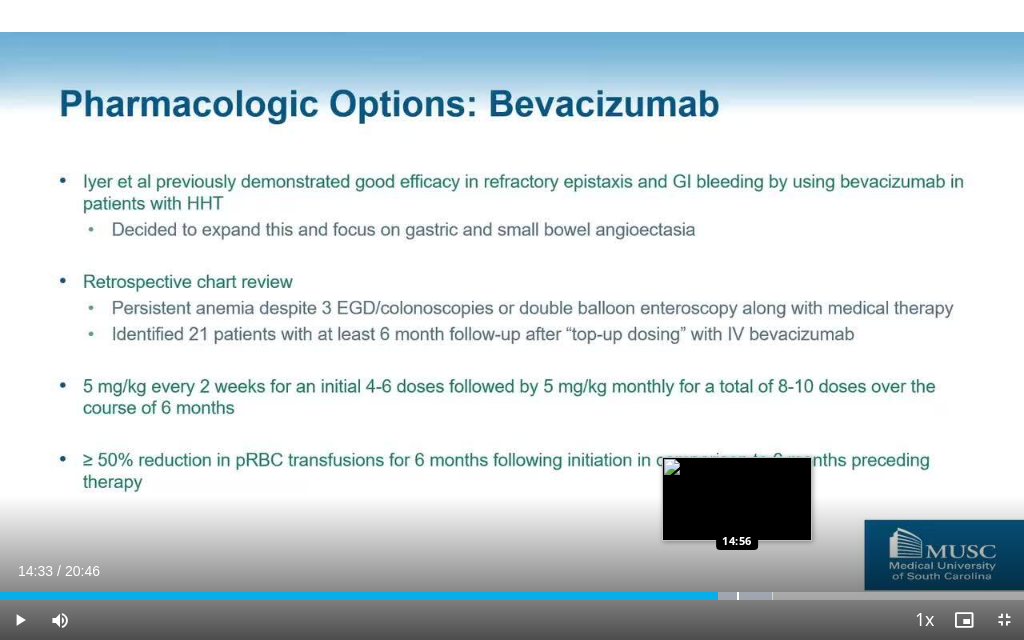 click at bounding box center [738, 596] 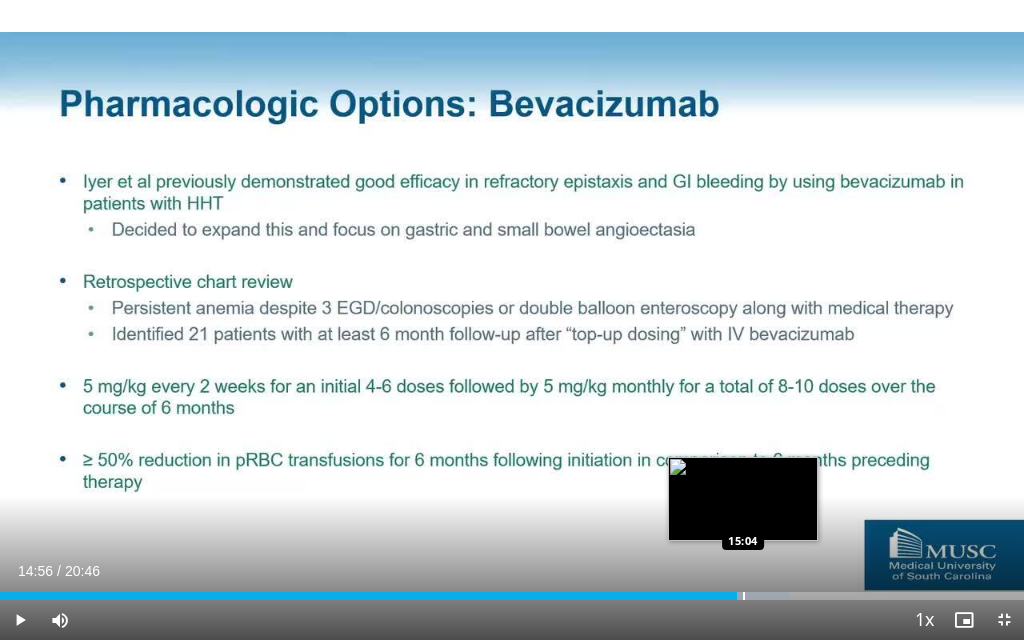 click at bounding box center (744, 596) 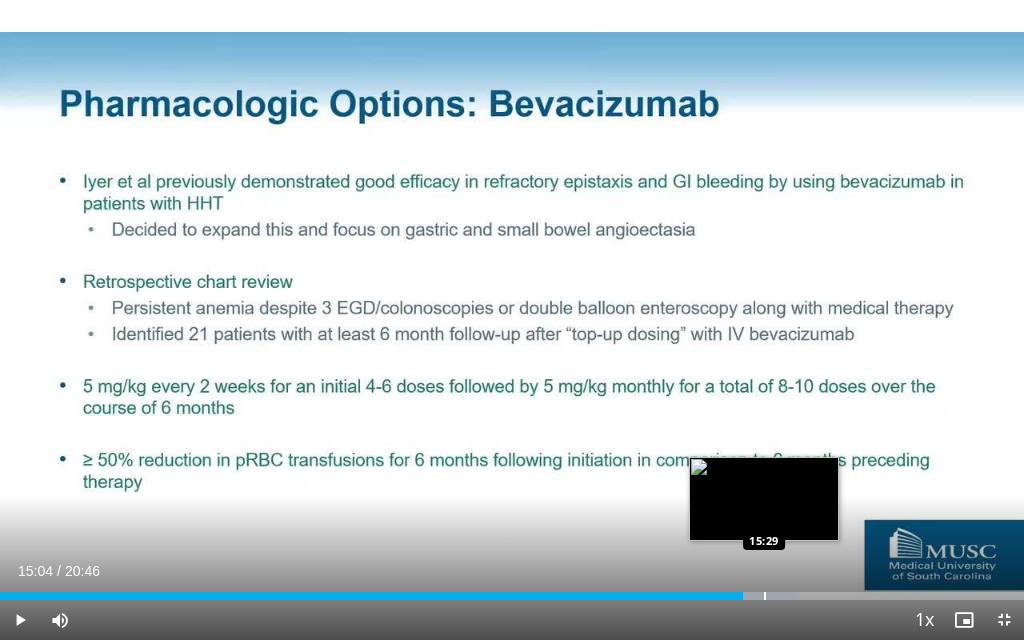 click at bounding box center (765, 596) 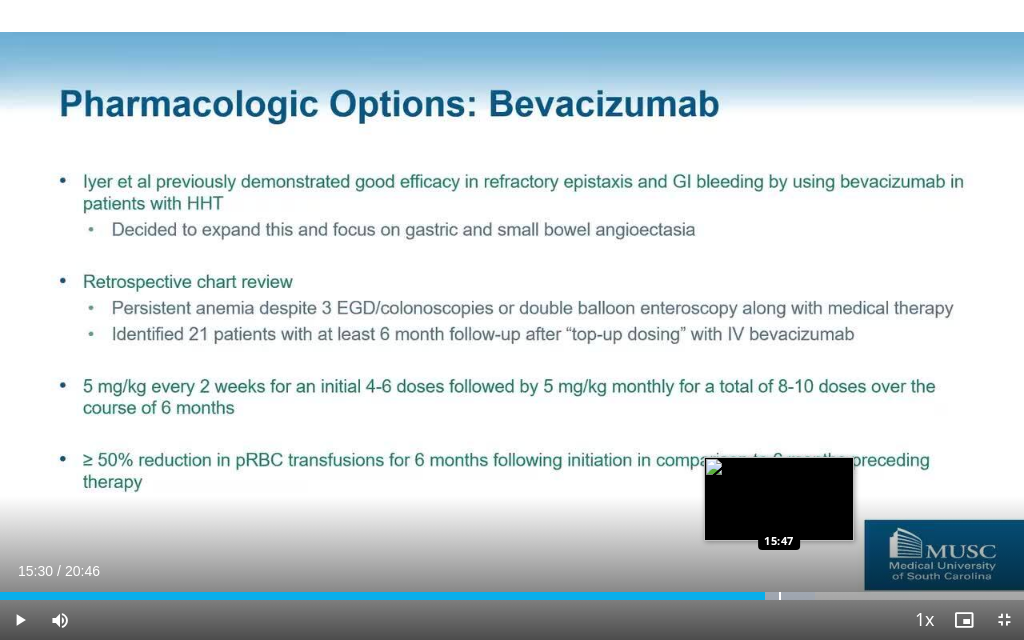 click at bounding box center (780, 596) 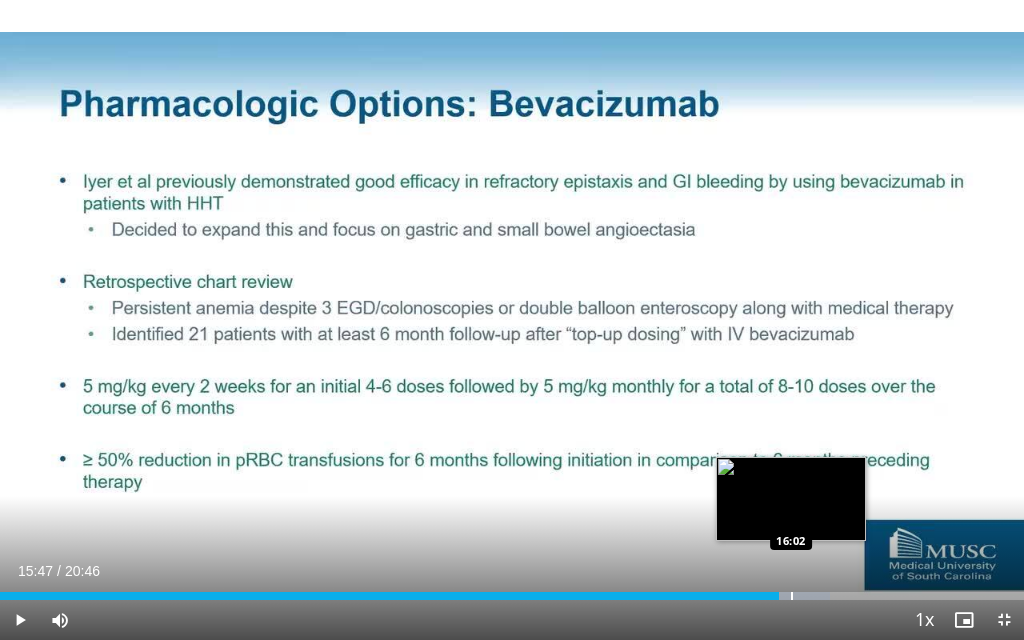 click at bounding box center [792, 596] 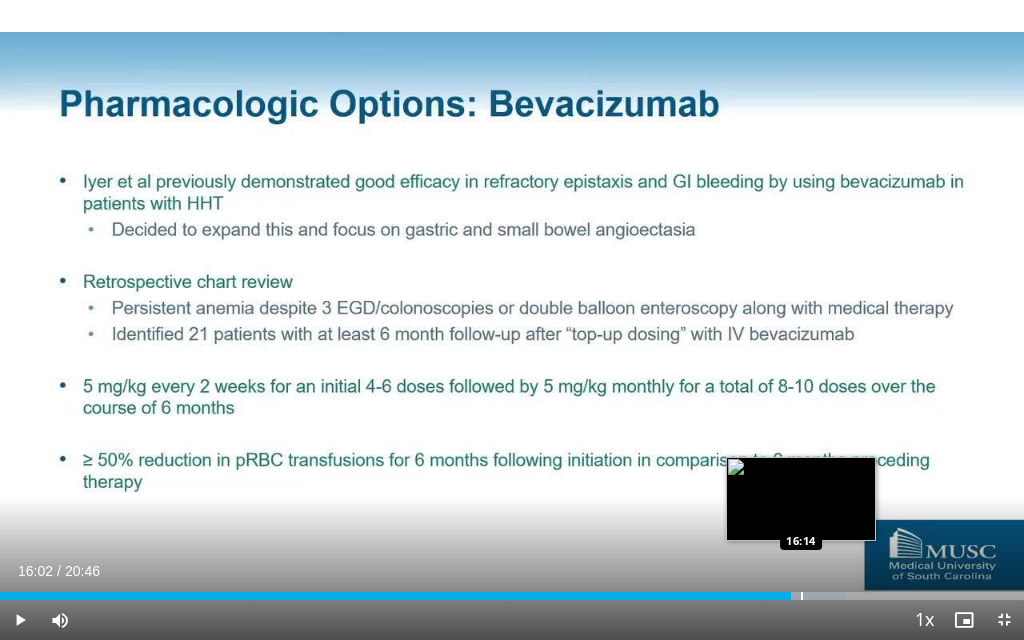 click at bounding box center [802, 596] 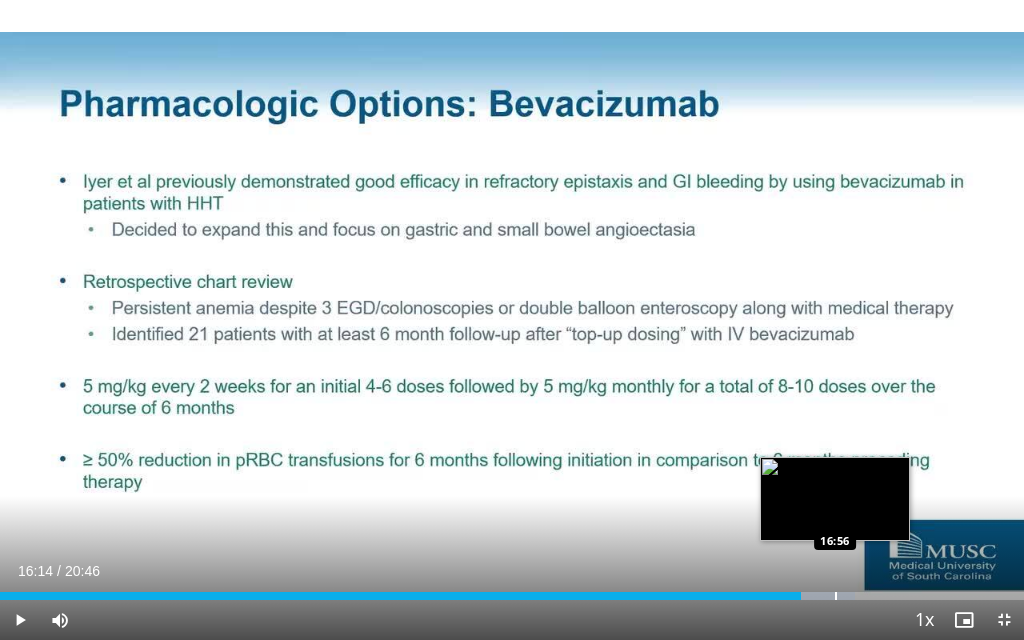 click at bounding box center [836, 596] 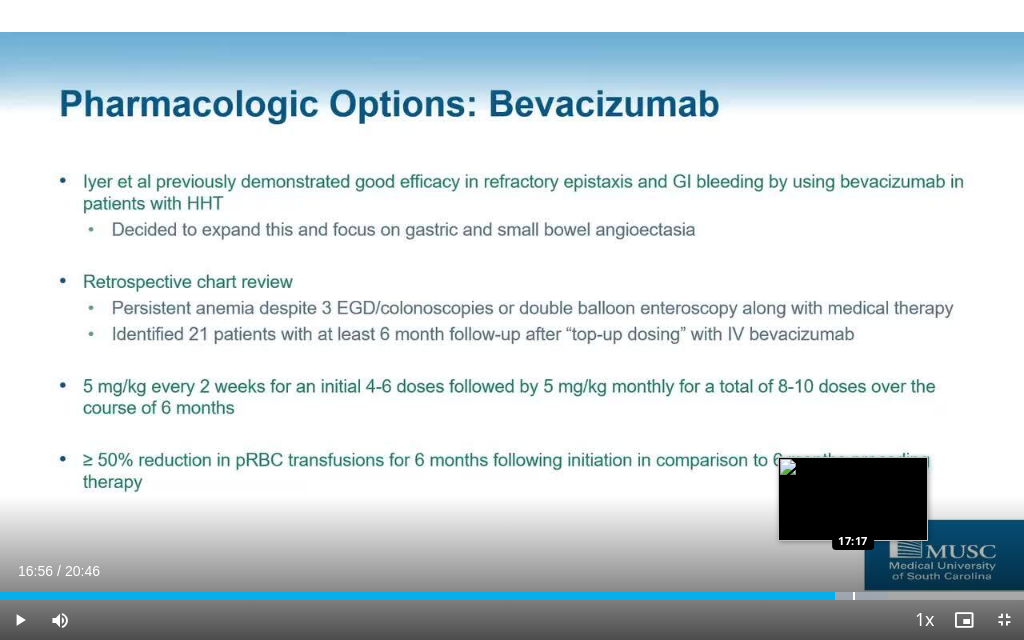 click at bounding box center (854, 596) 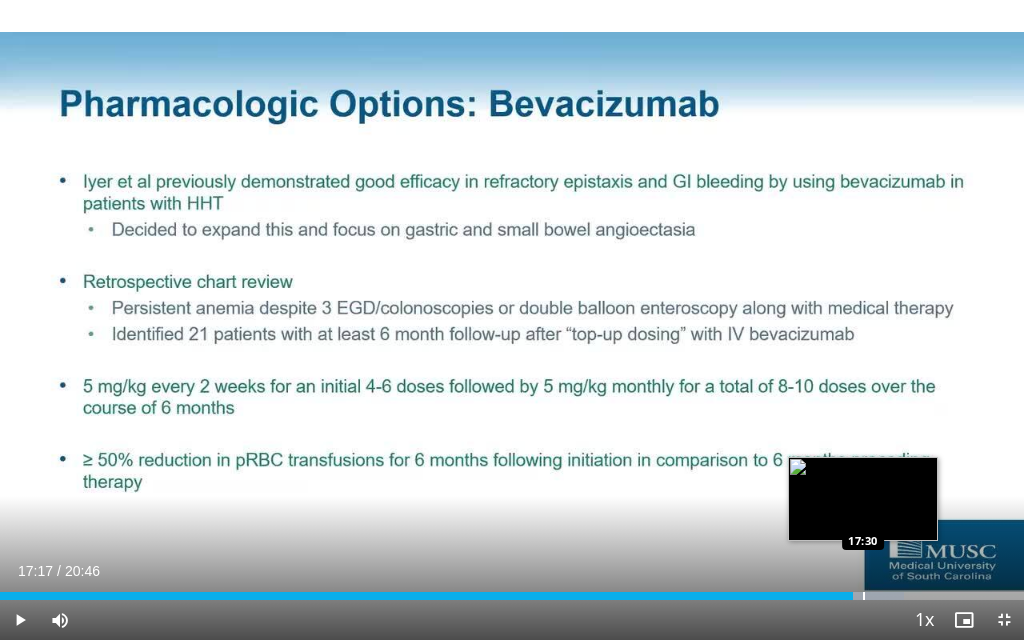 click at bounding box center (864, 596) 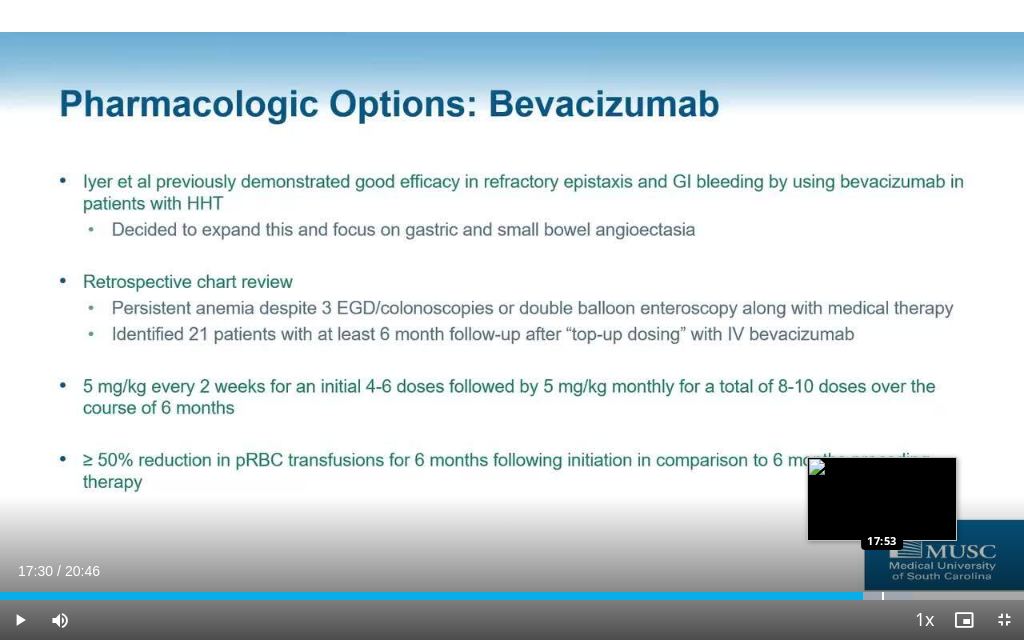 click at bounding box center [883, 596] 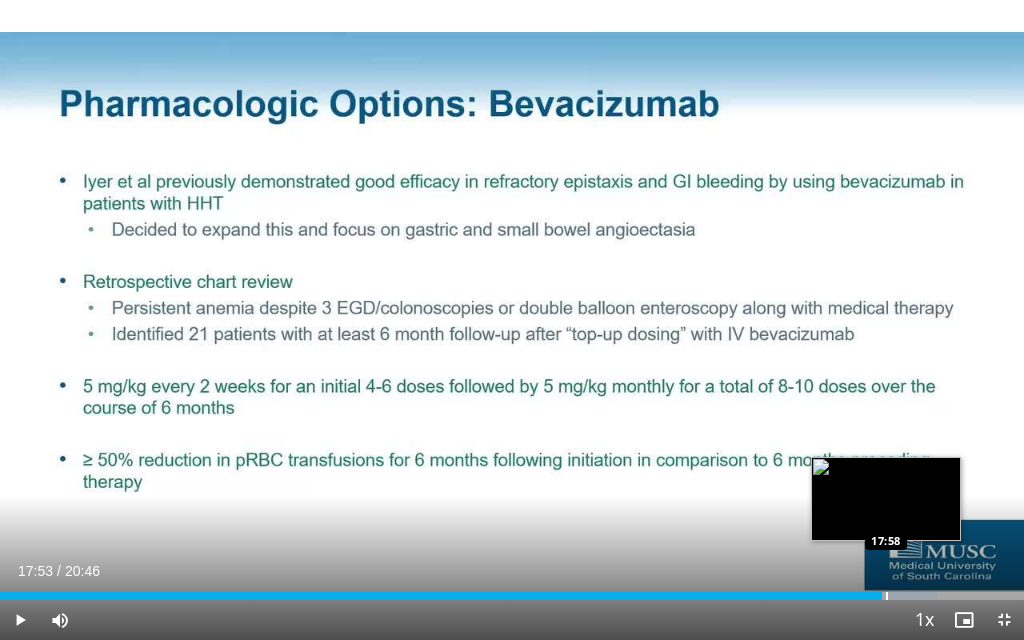 click at bounding box center (887, 596) 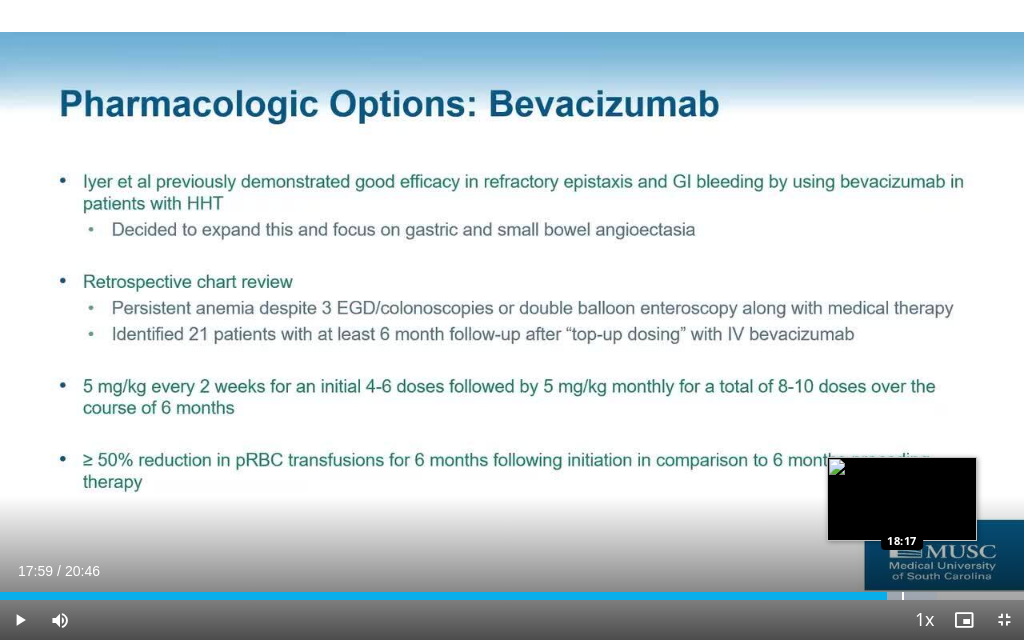 click at bounding box center [903, 596] 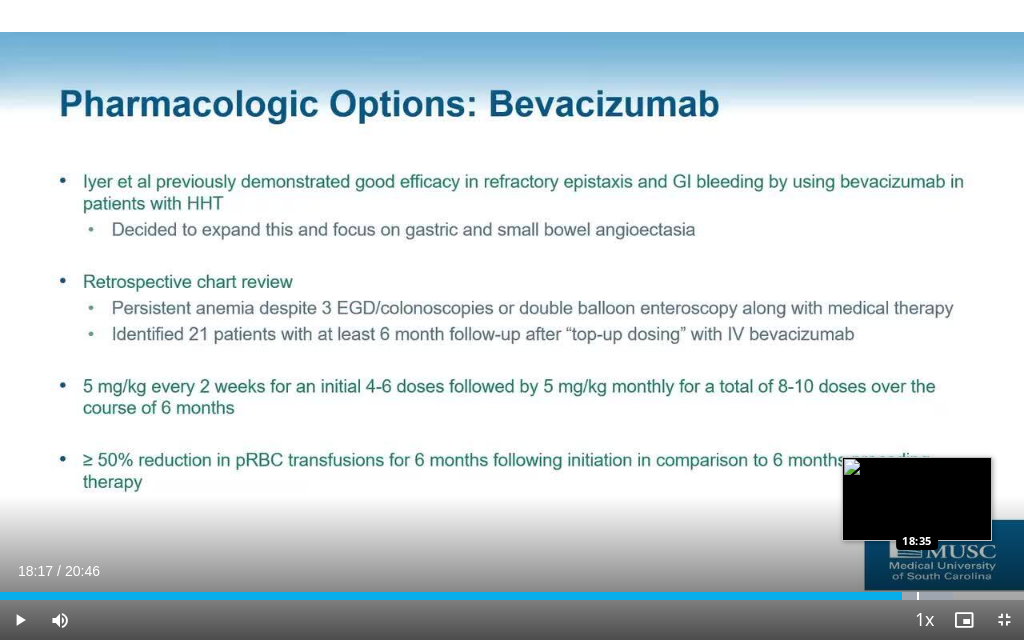 click at bounding box center (918, 596) 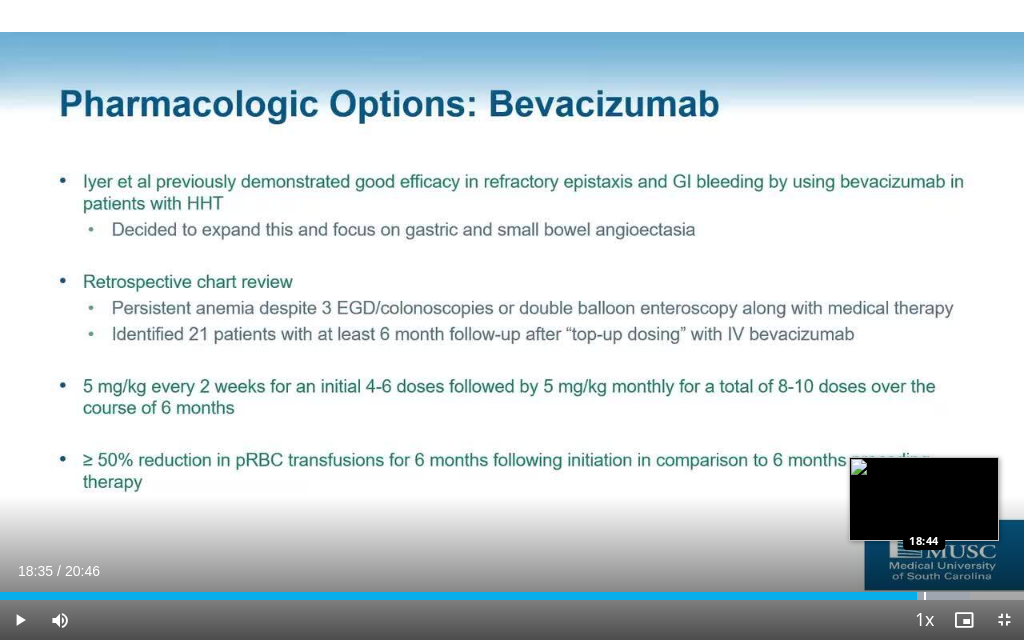 click at bounding box center (925, 596) 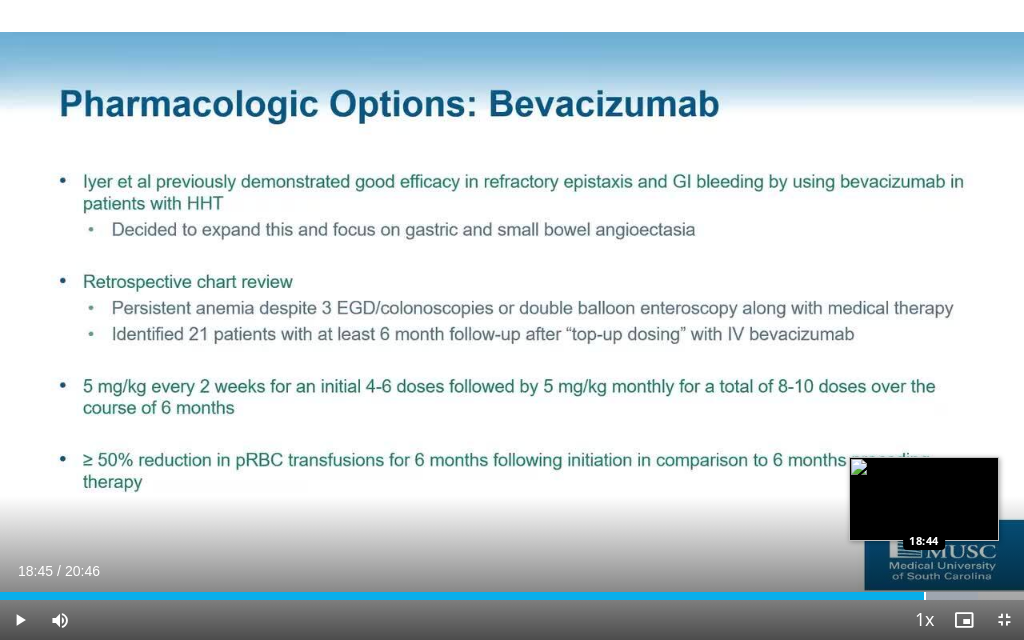click at bounding box center [925, 596] 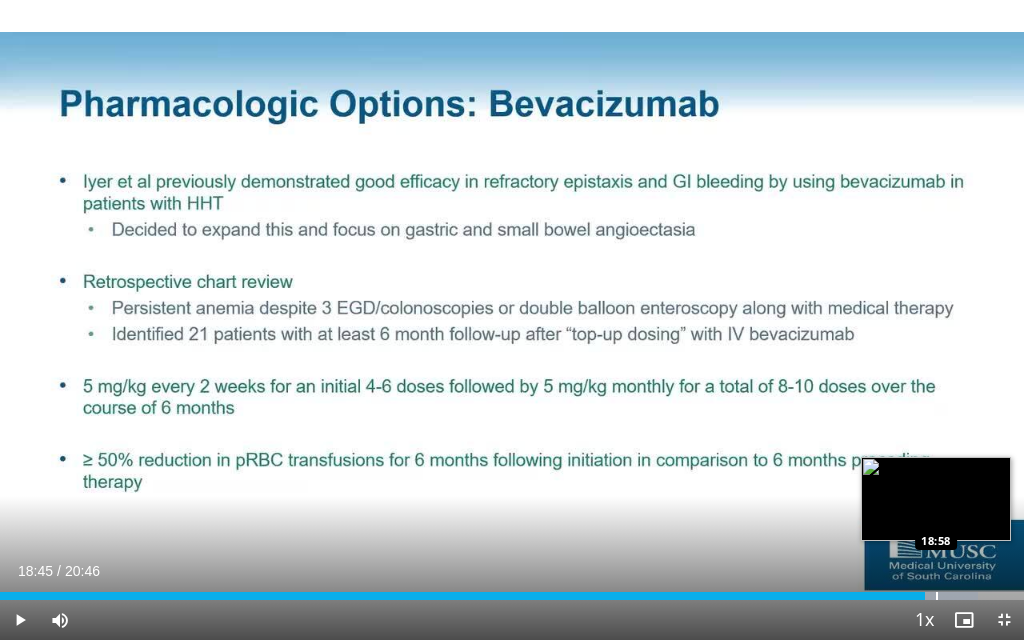 click at bounding box center [939, 596] 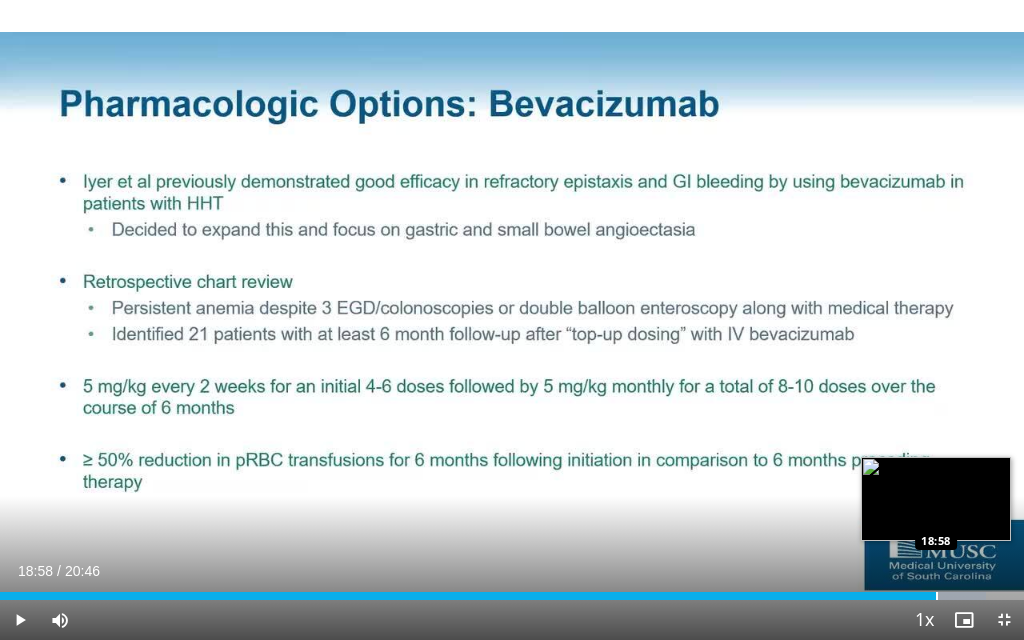 click on "18:58" at bounding box center (468, 596) 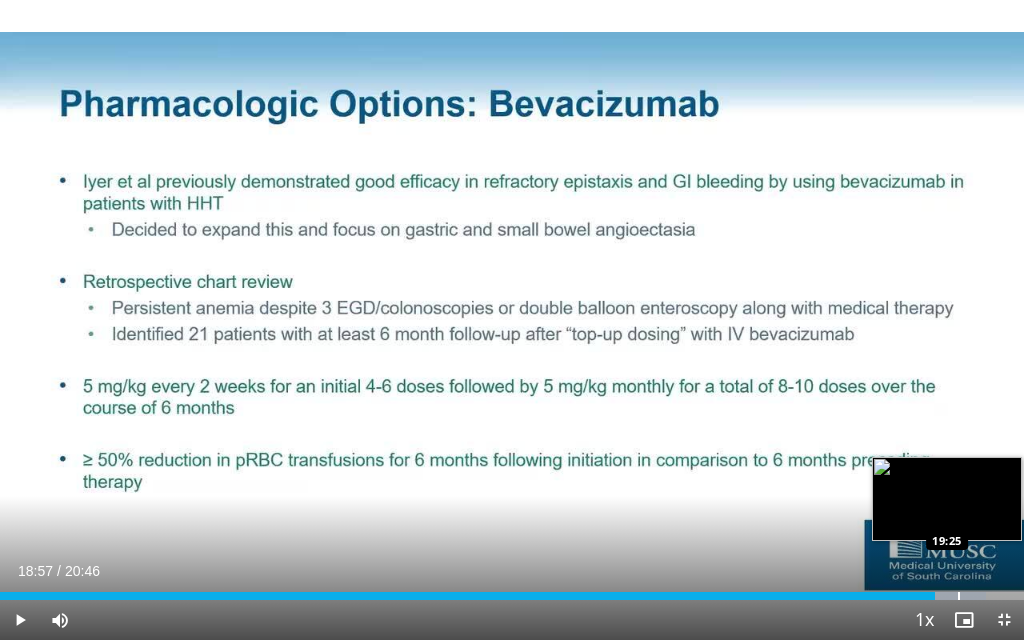 click at bounding box center (959, 596) 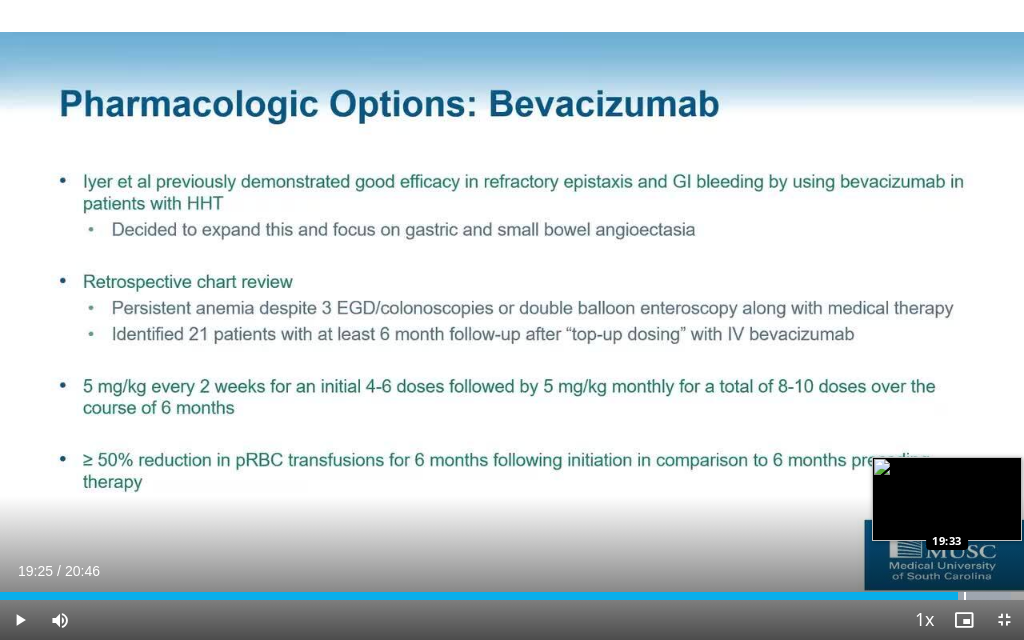 click at bounding box center [965, 596] 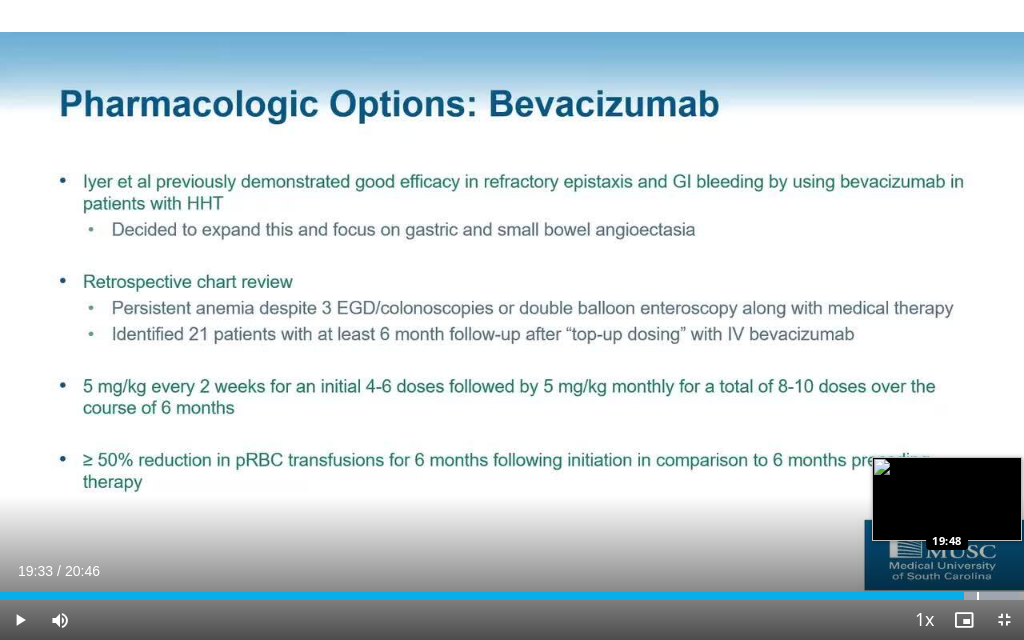 click at bounding box center [978, 596] 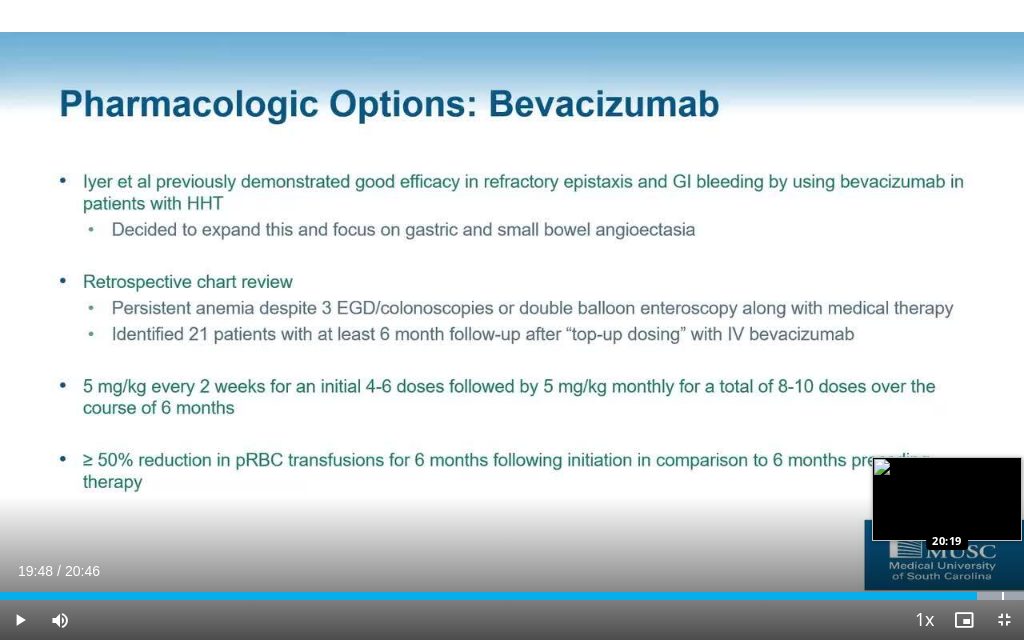 click at bounding box center (1003, 596) 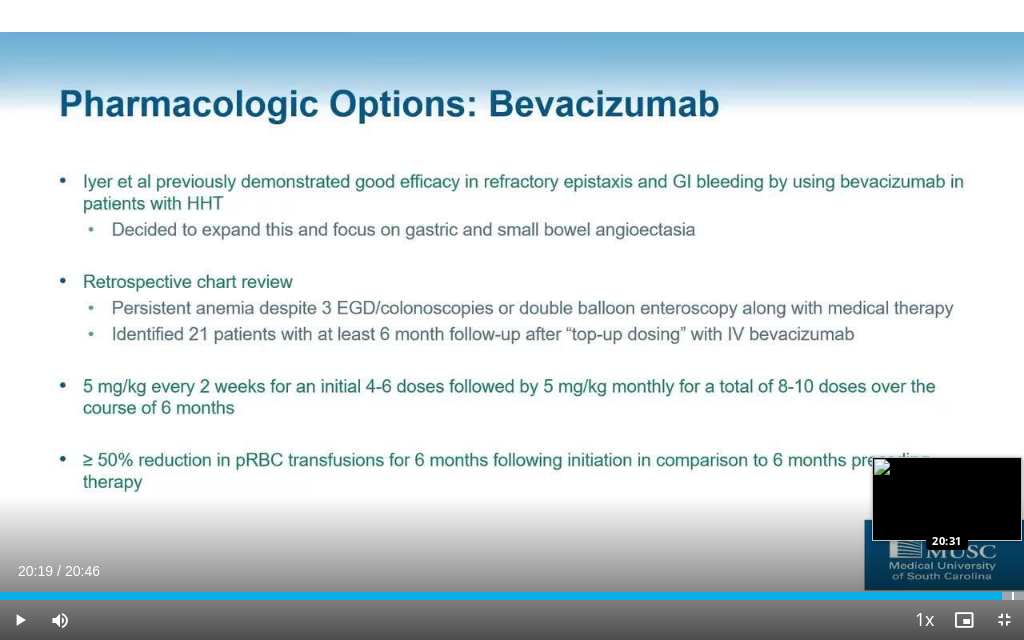 click at bounding box center (1013, 596) 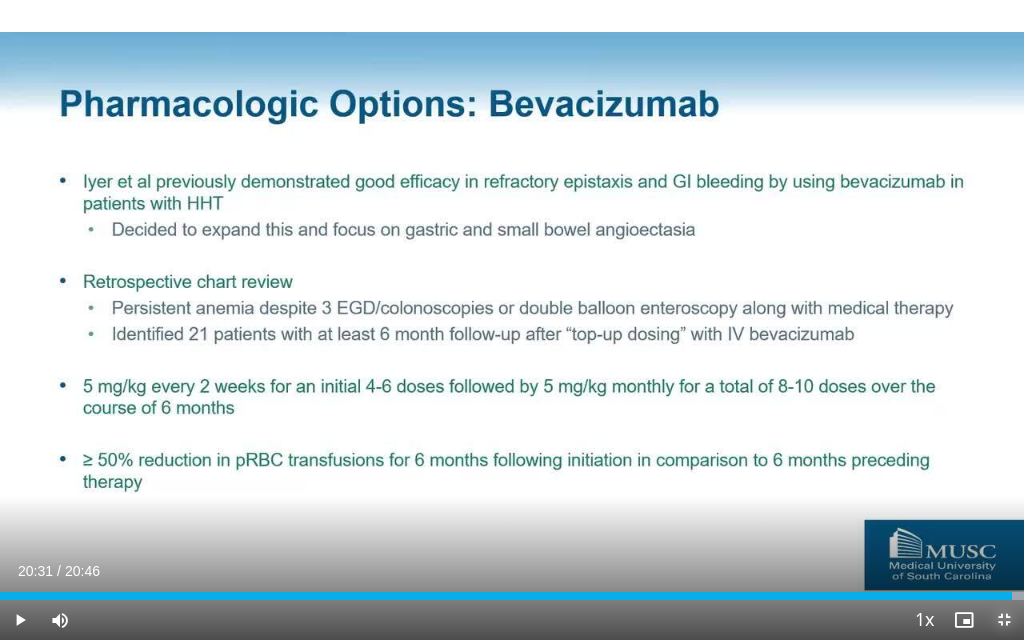 click at bounding box center [1004, 620] 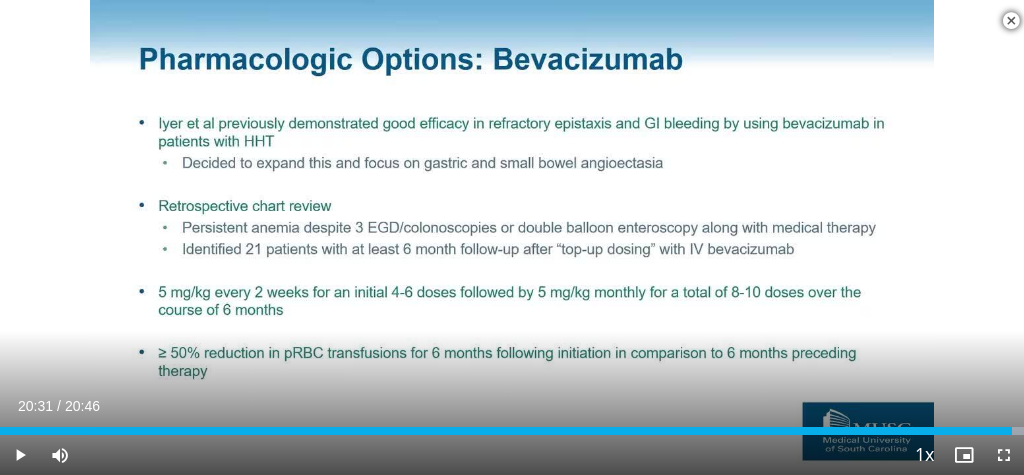 scroll, scrollTop: 0, scrollLeft: 0, axis: both 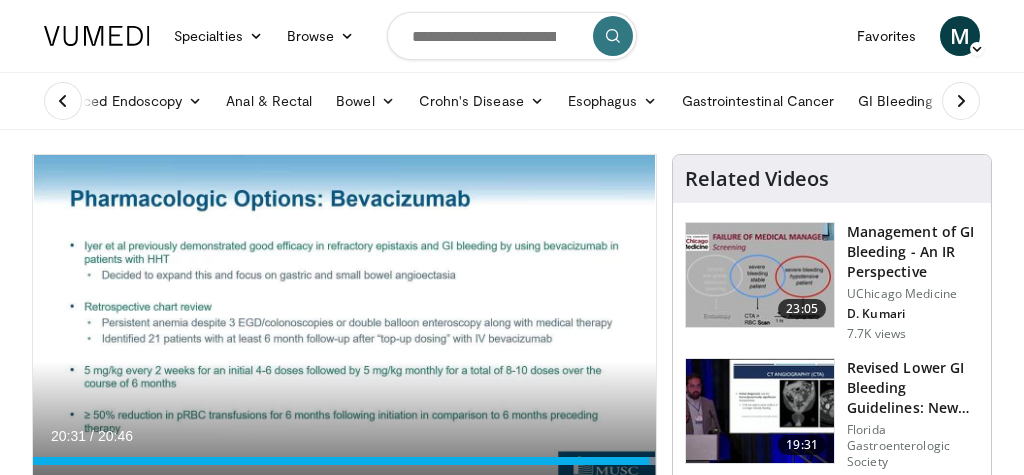 click at bounding box center [63, 101] 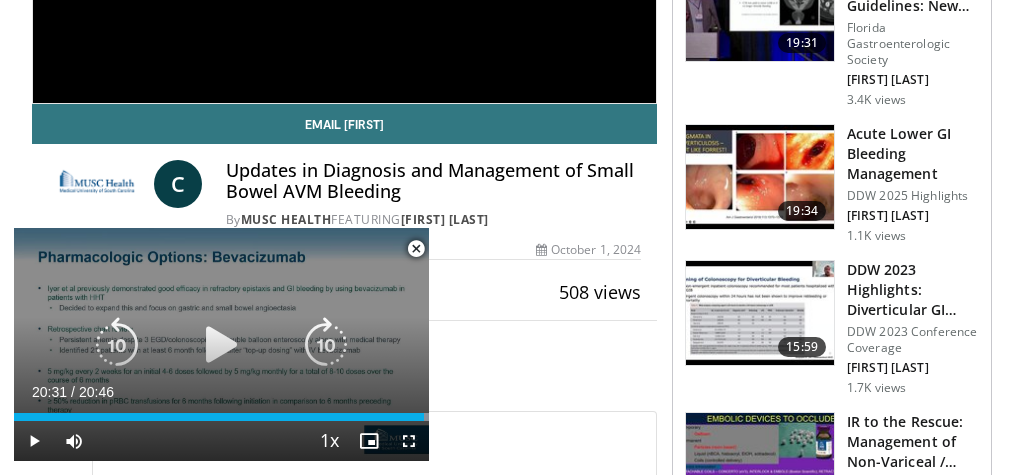 scroll, scrollTop: 411, scrollLeft: 0, axis: vertical 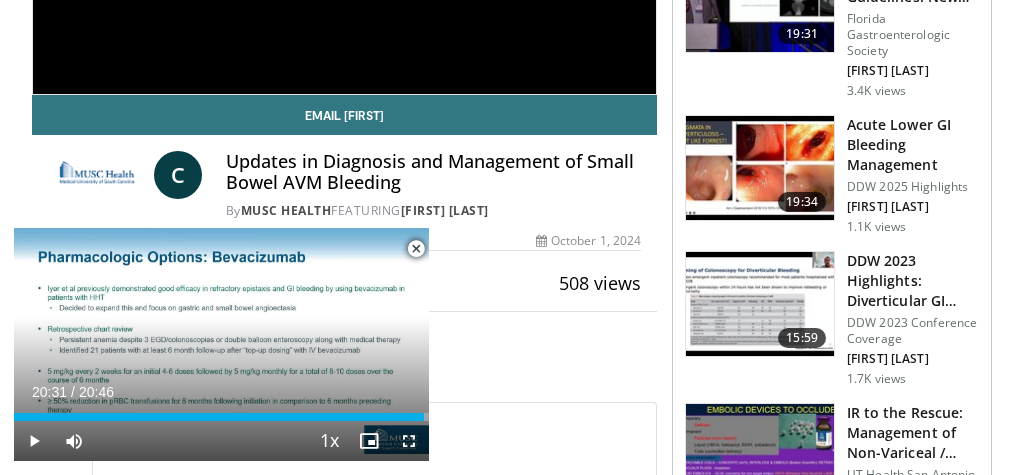 click at bounding box center (416, 249) 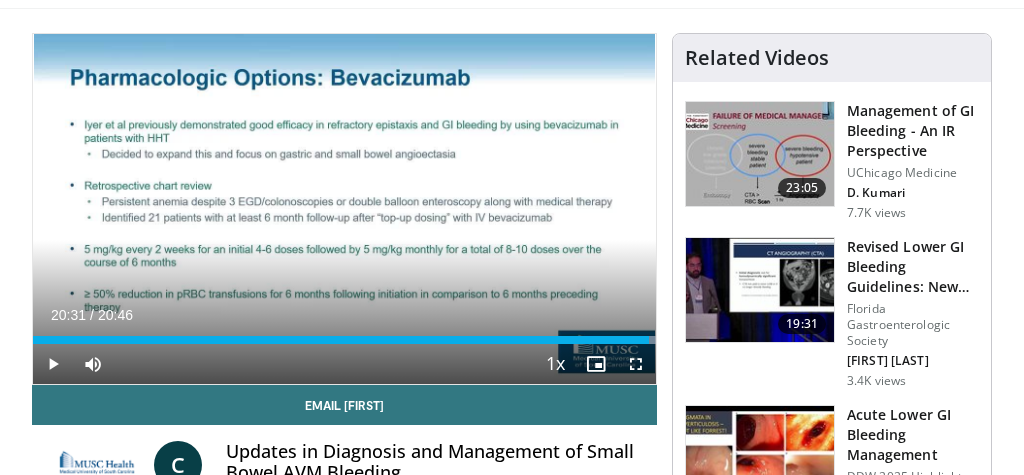 scroll, scrollTop: 0, scrollLeft: 0, axis: both 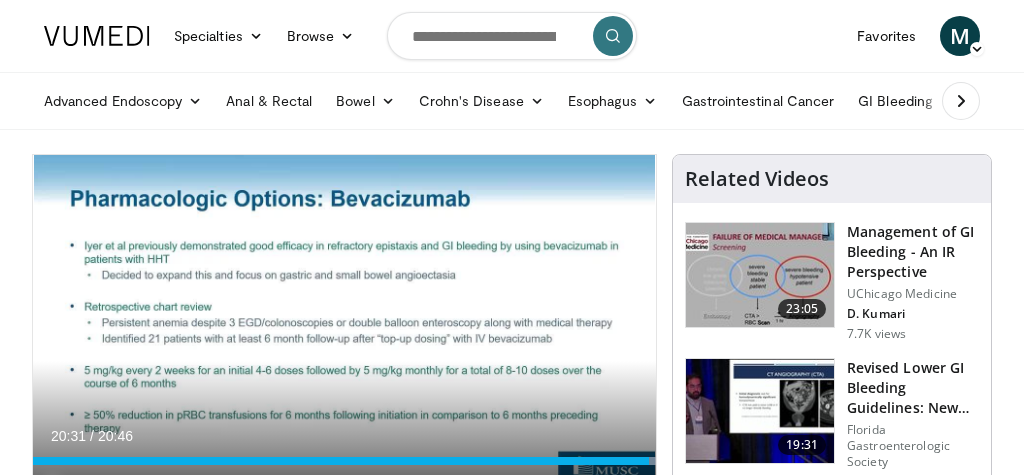 click at bounding box center (53, 485) 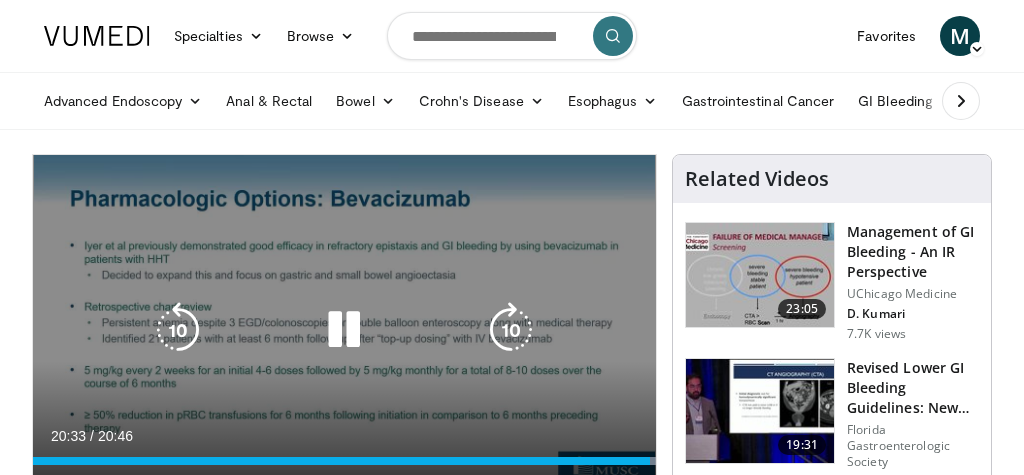 click at bounding box center [344, 330] 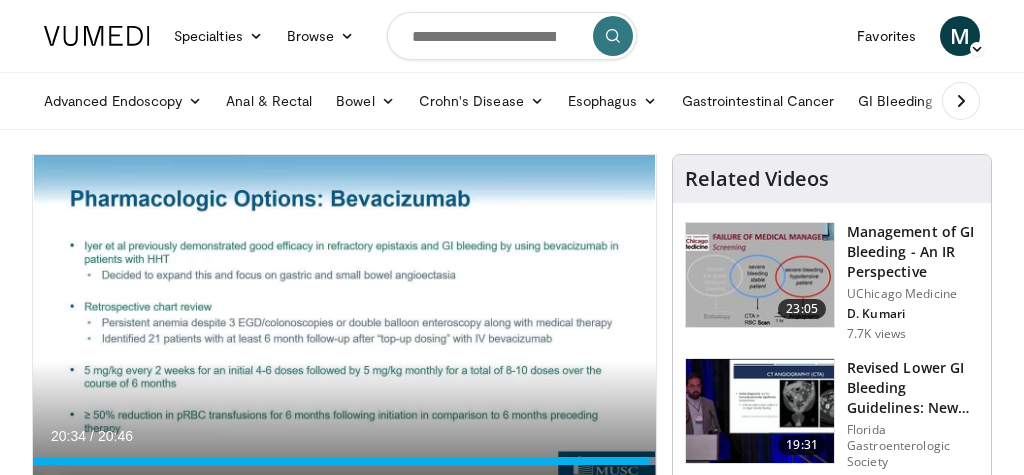 click at bounding box center (53, 485) 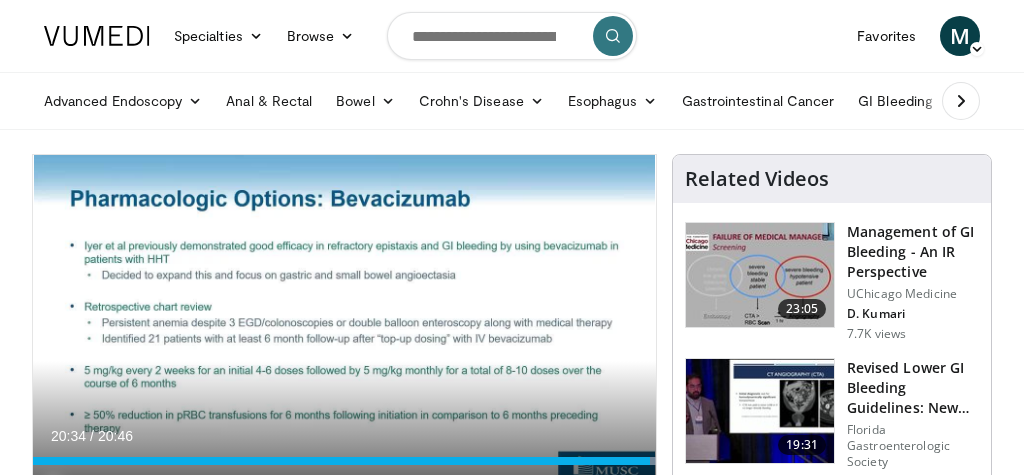click at bounding box center (53, 485) 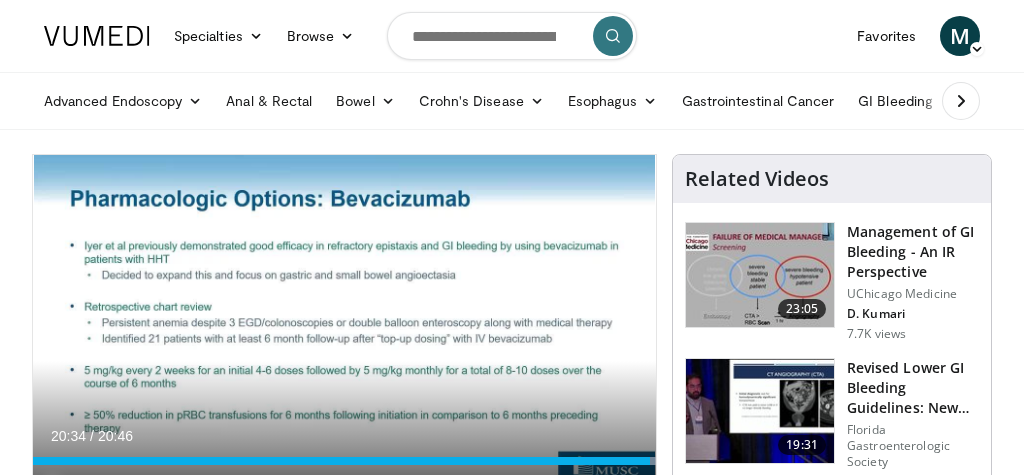 click at bounding box center (53, 485) 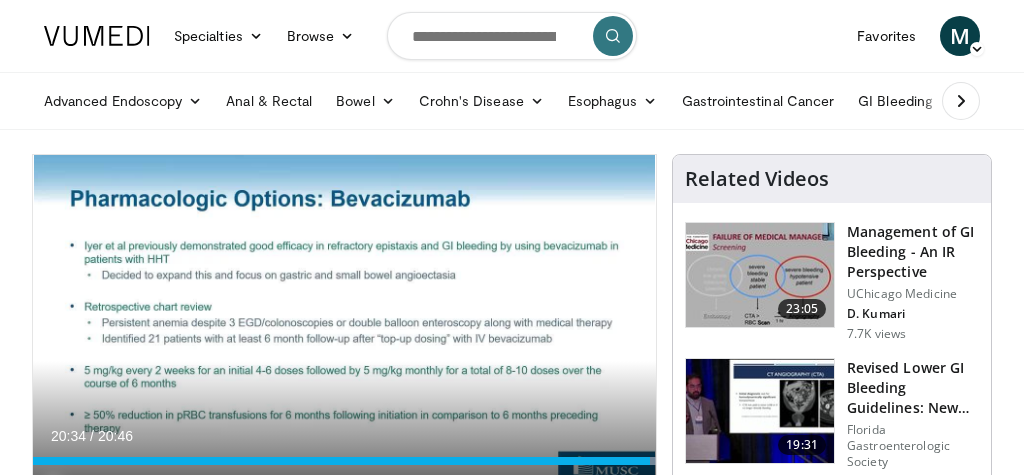 click at bounding box center [53, 485] 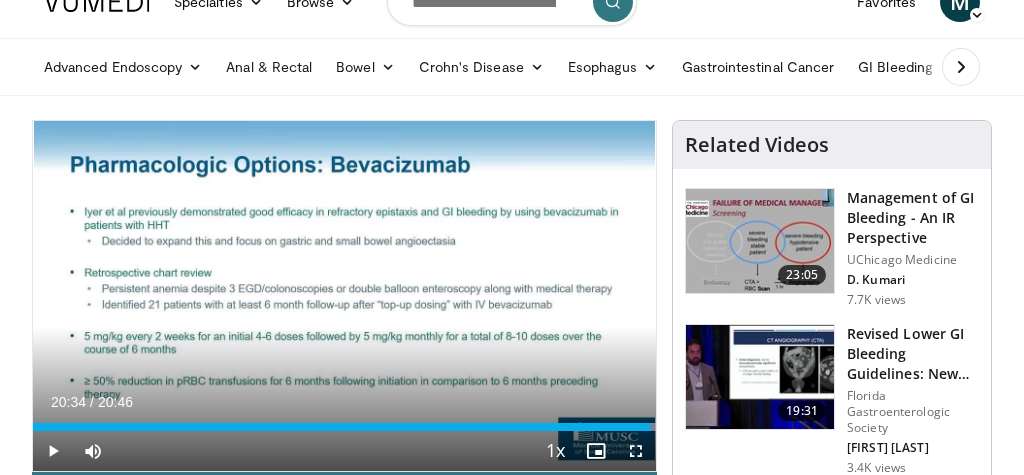 scroll, scrollTop: 0, scrollLeft: 0, axis: both 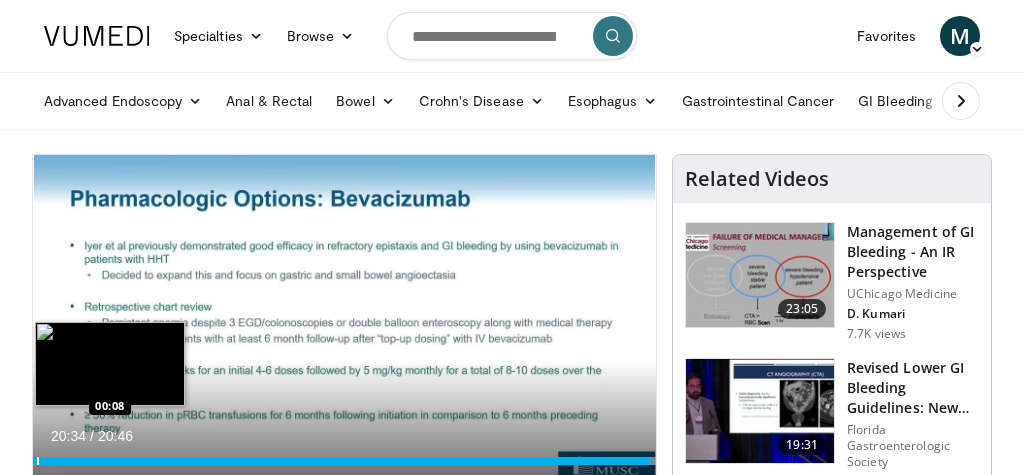 click at bounding box center (38, 461) 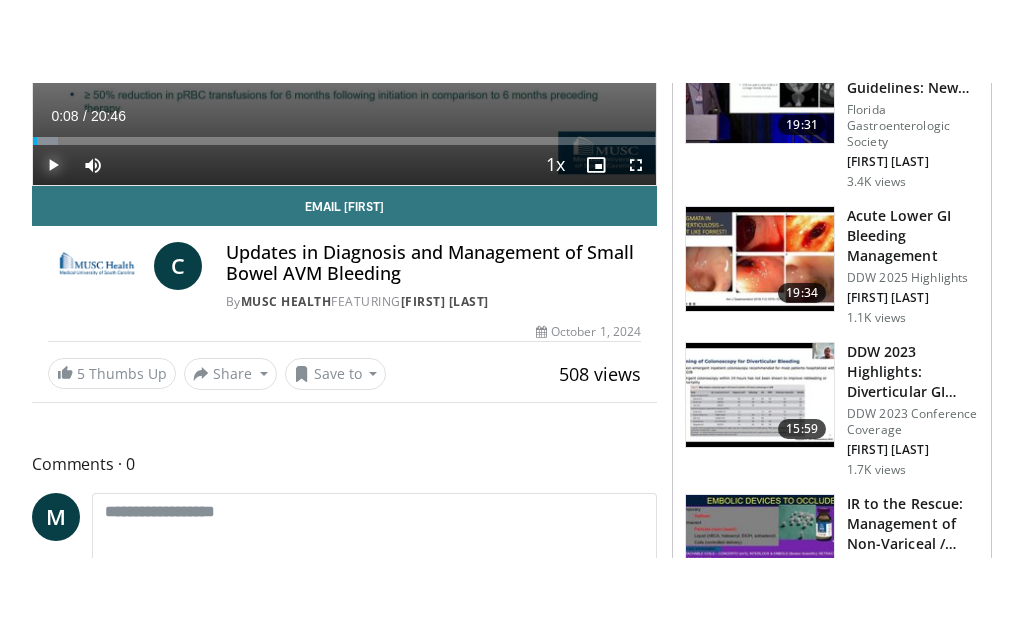 scroll, scrollTop: 405, scrollLeft: 0, axis: vertical 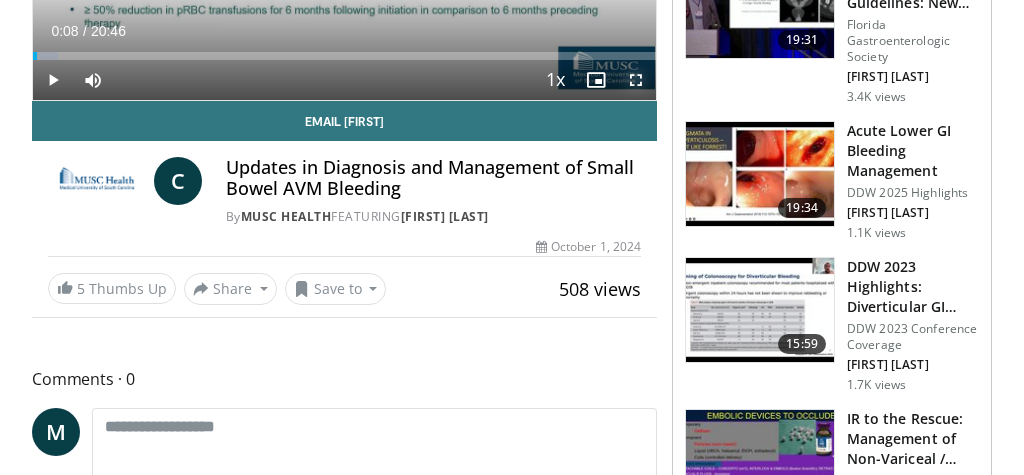 click at bounding box center [636, 80] 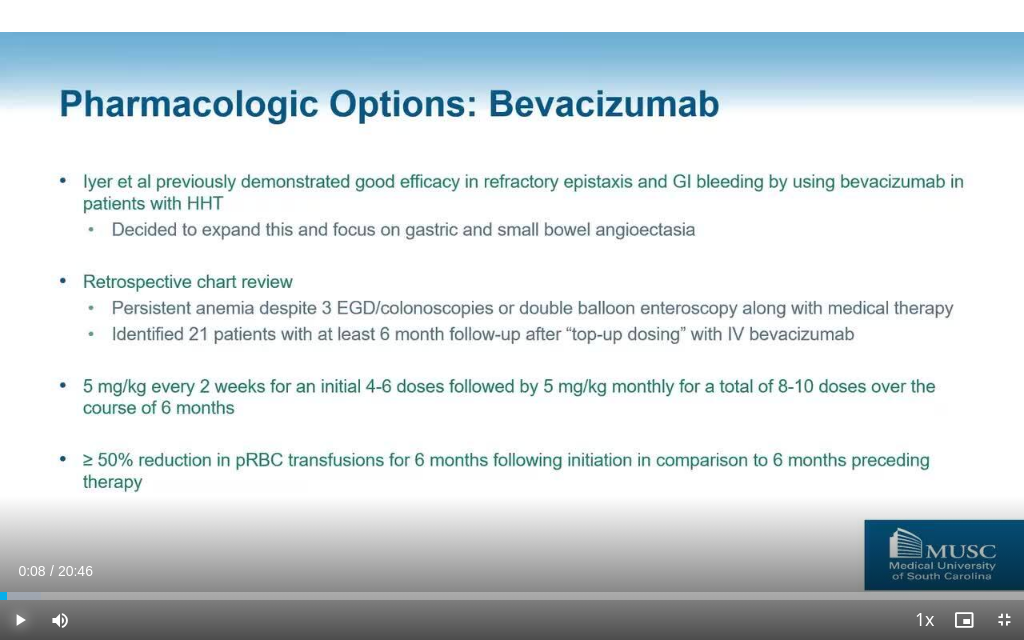 click at bounding box center [20, 620] 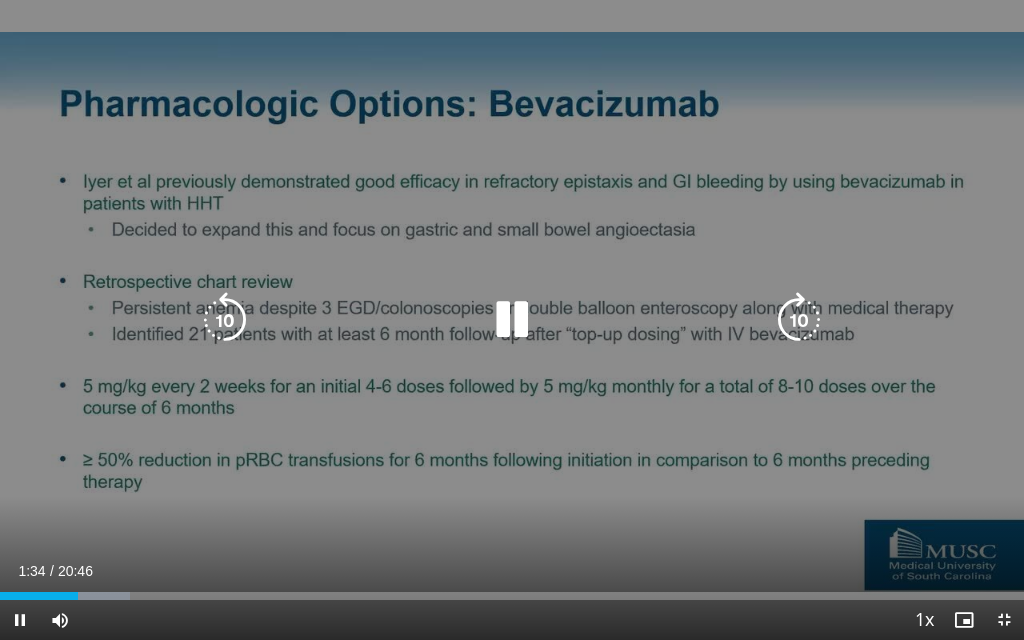 click at bounding box center [512, 320] 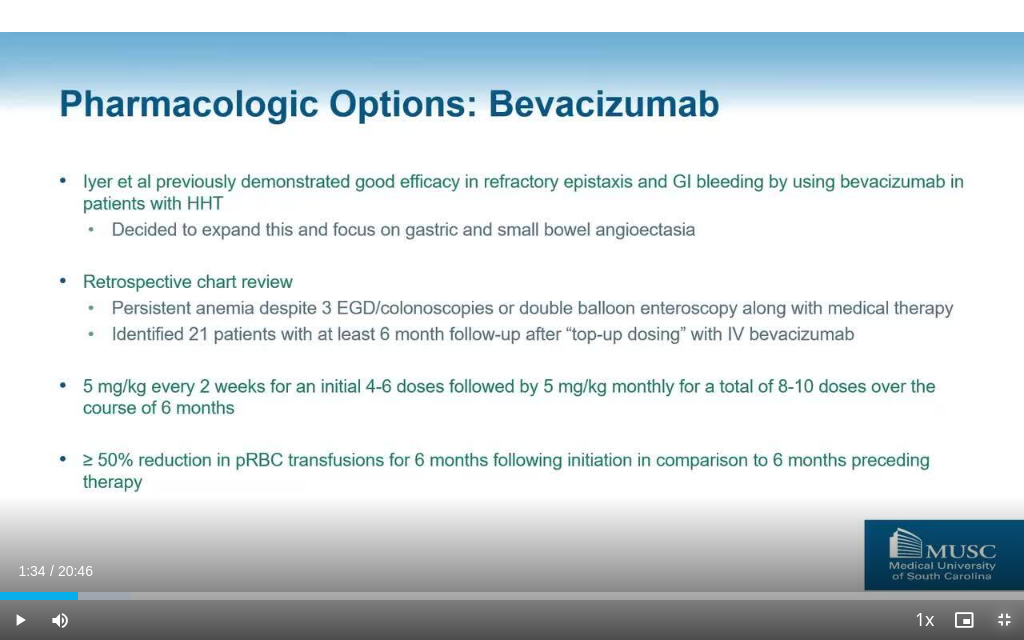click at bounding box center (1004, 620) 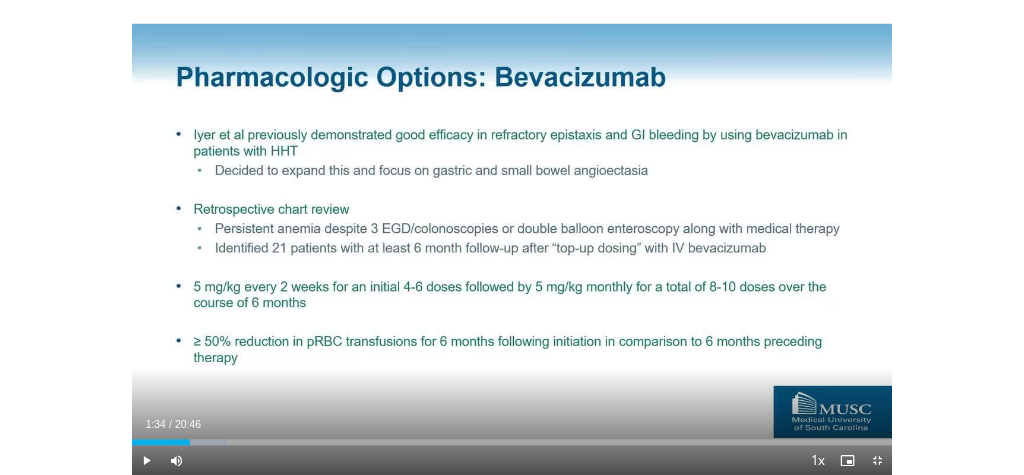 scroll, scrollTop: 755, scrollLeft: 0, axis: vertical 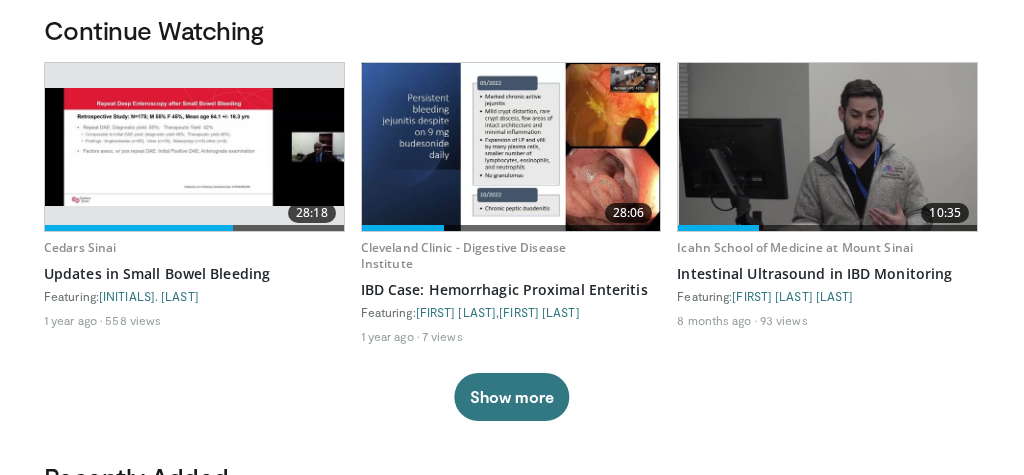 click at bounding box center (194, 147) 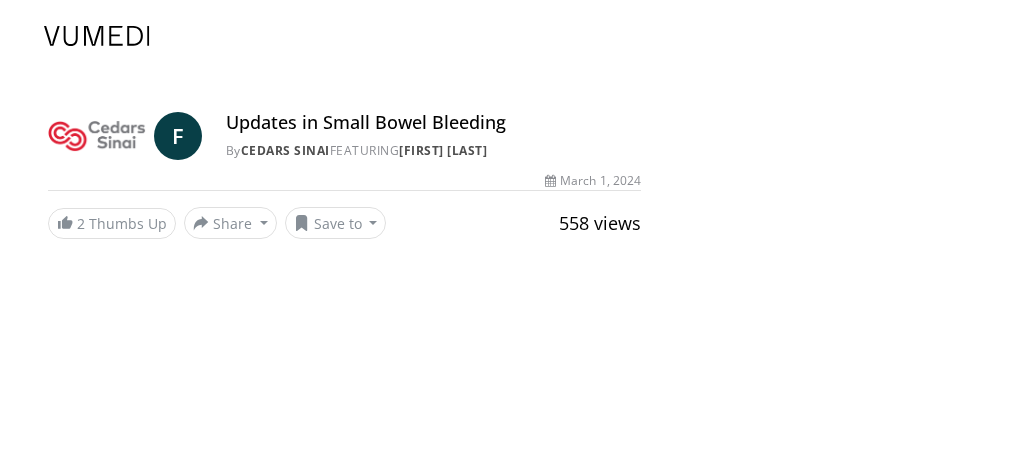 scroll, scrollTop: 0, scrollLeft: 0, axis: both 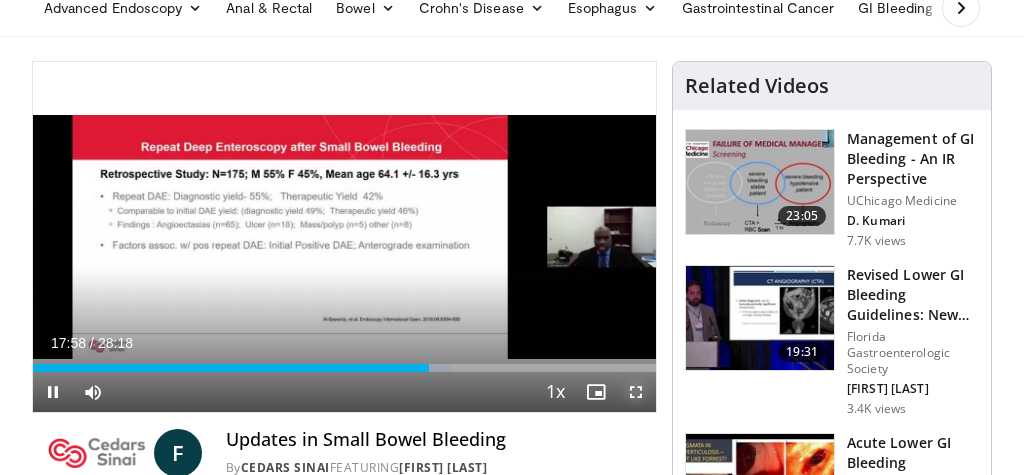 click at bounding box center (636, 392) 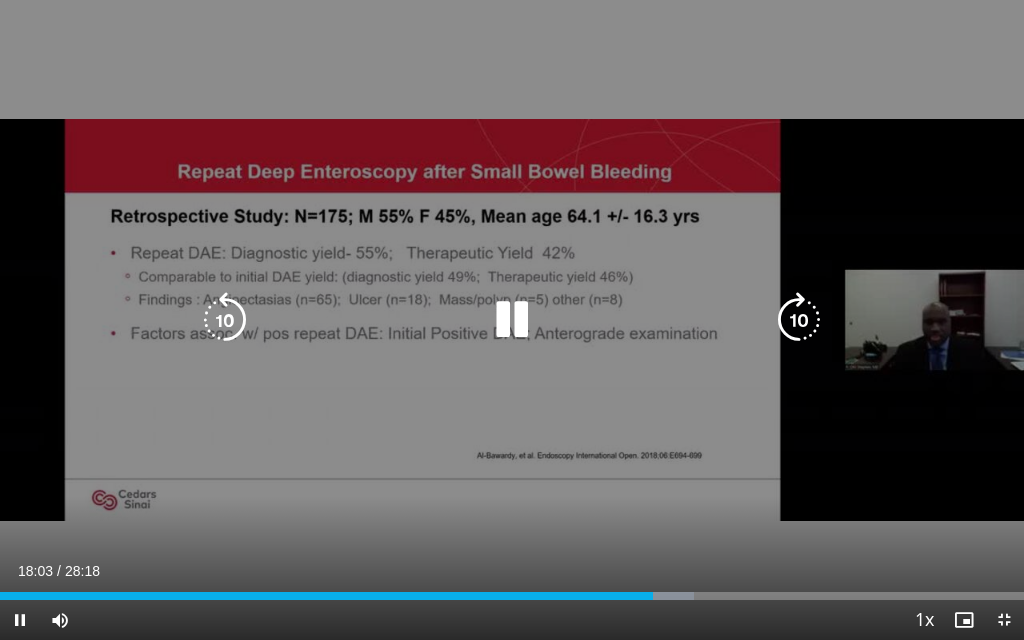click on "10 seconds
Tap to unmute" at bounding box center (512, 320) 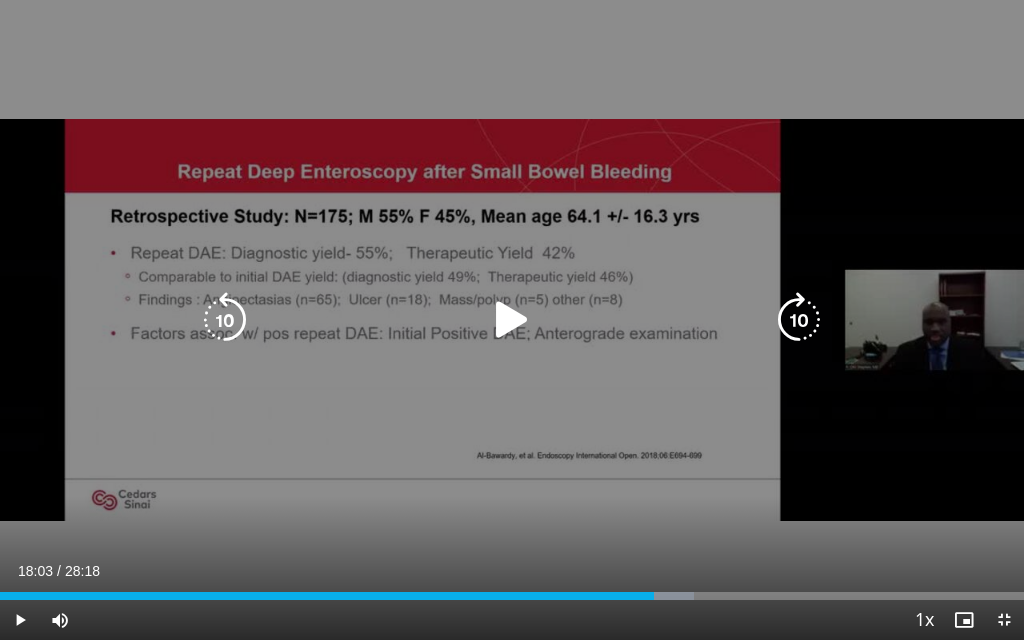 click on "10 seconds
Tap to unmute" at bounding box center (512, 320) 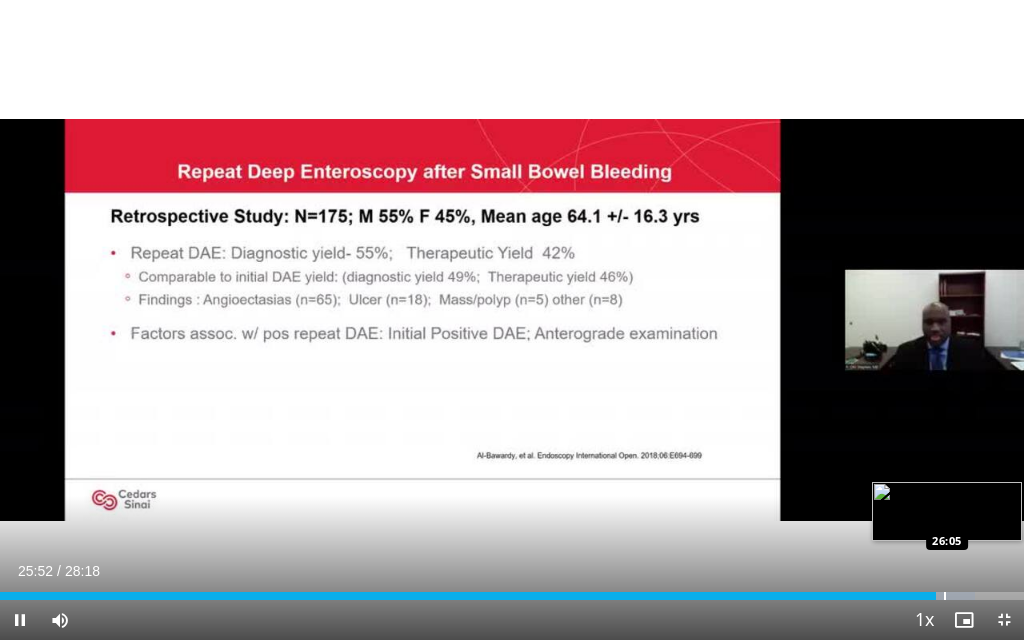 click at bounding box center (945, 596) 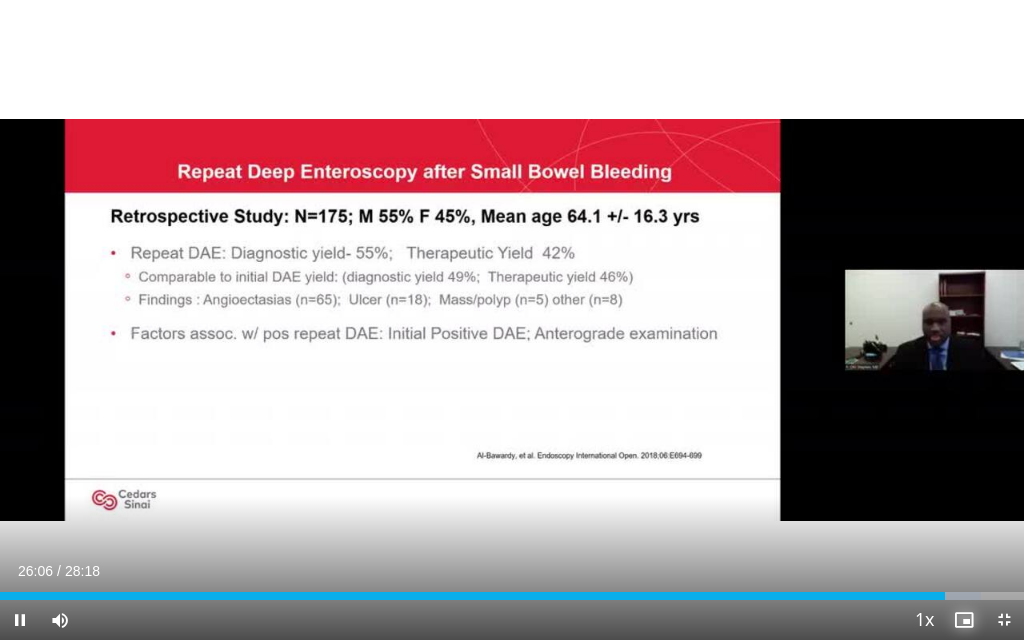 click at bounding box center [964, 620] 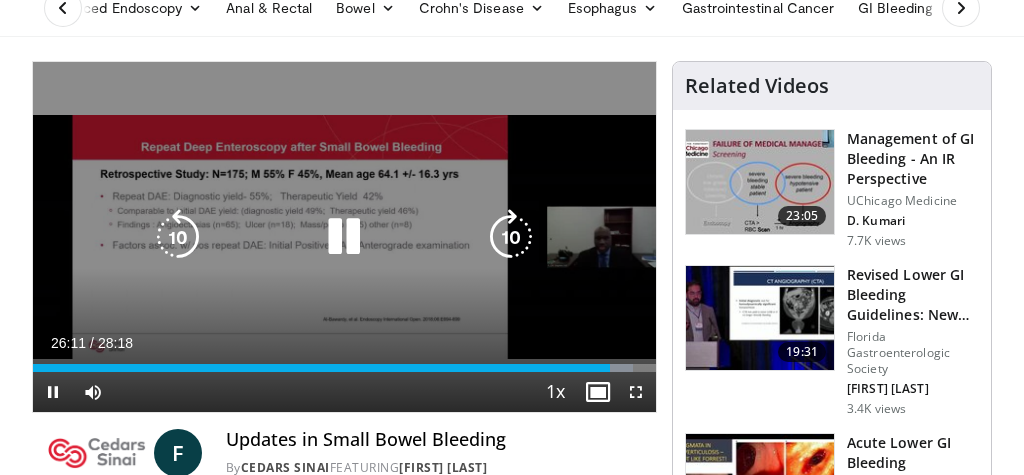 click at bounding box center [344, 237] 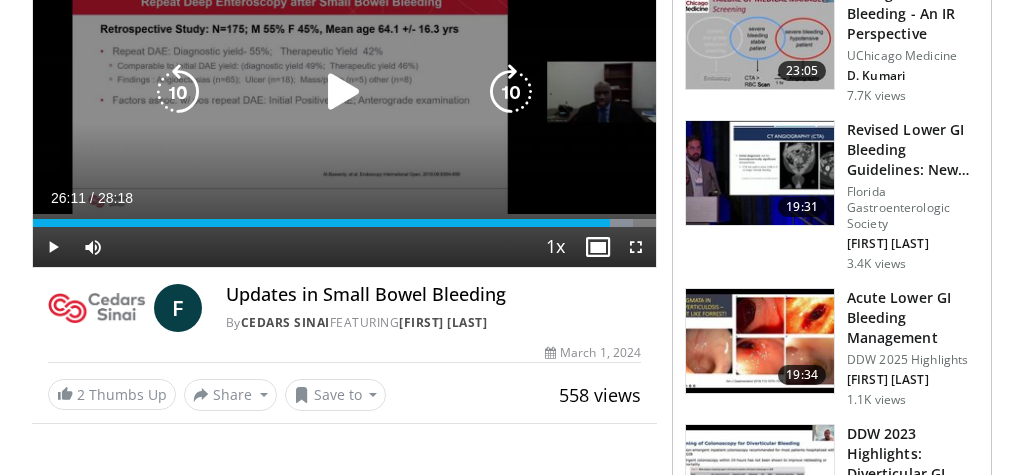scroll, scrollTop: 240, scrollLeft: 0, axis: vertical 